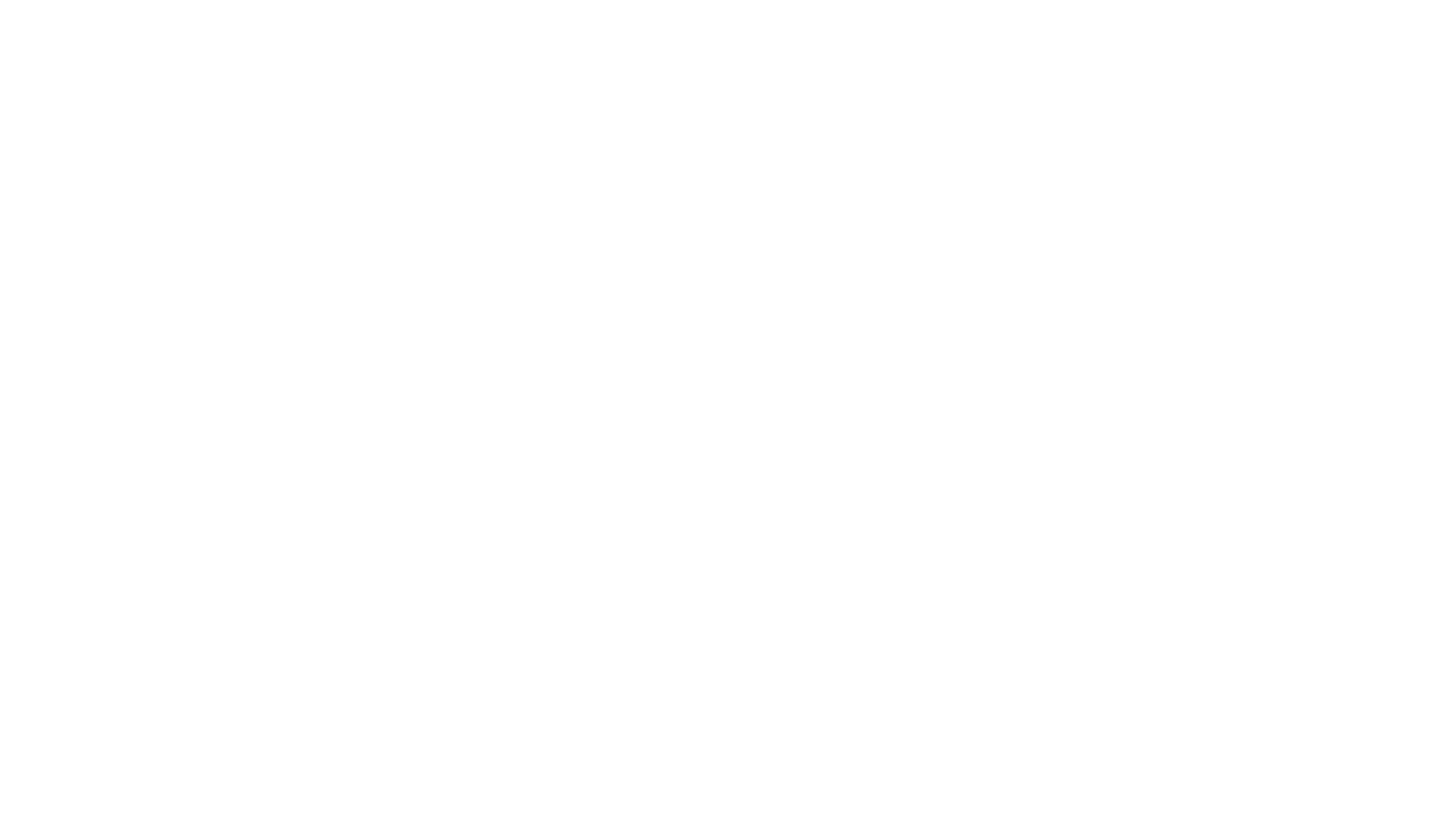 scroll, scrollTop: 0, scrollLeft: 0, axis: both 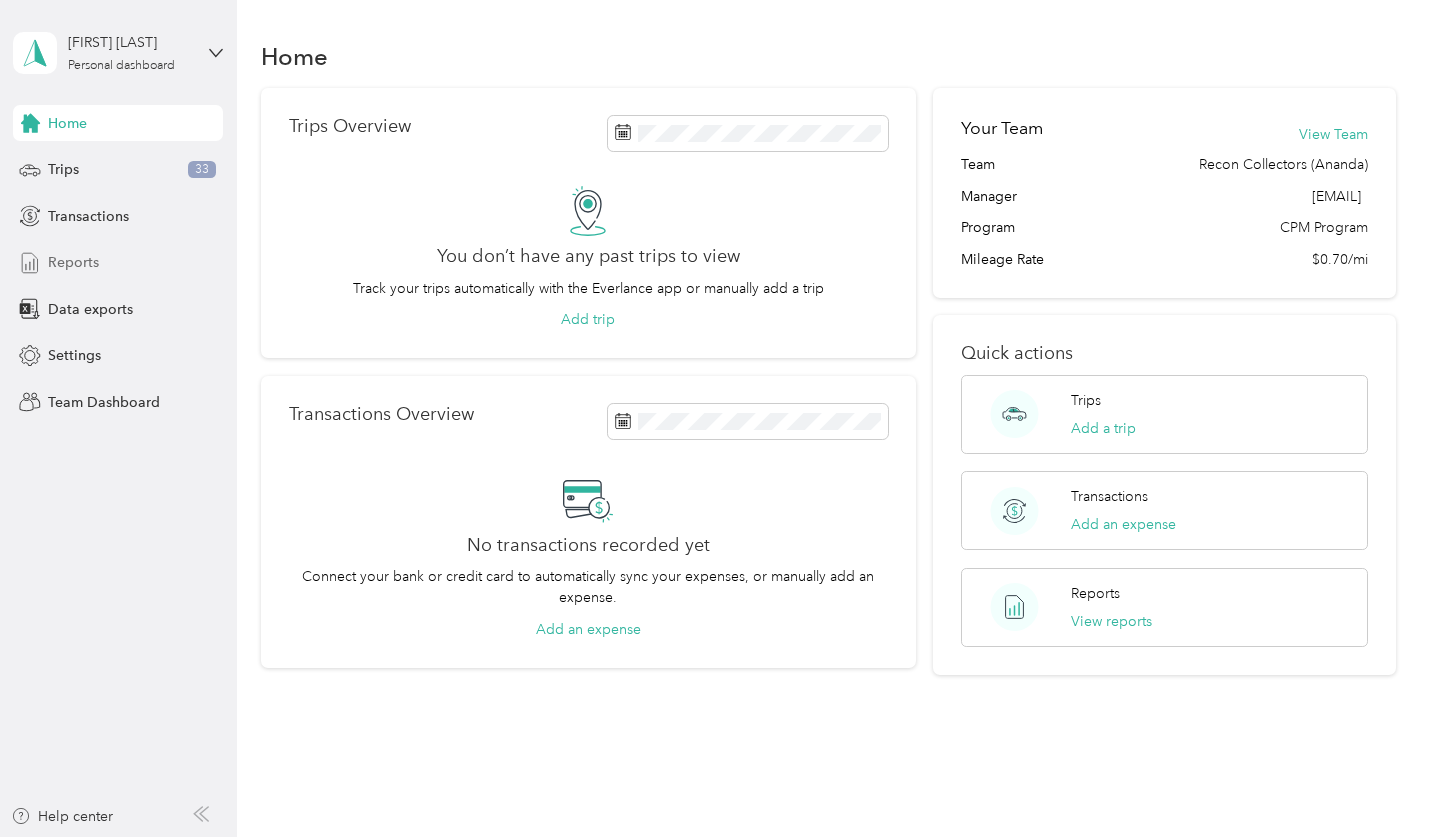 click on "Reports" at bounding box center (73, 262) 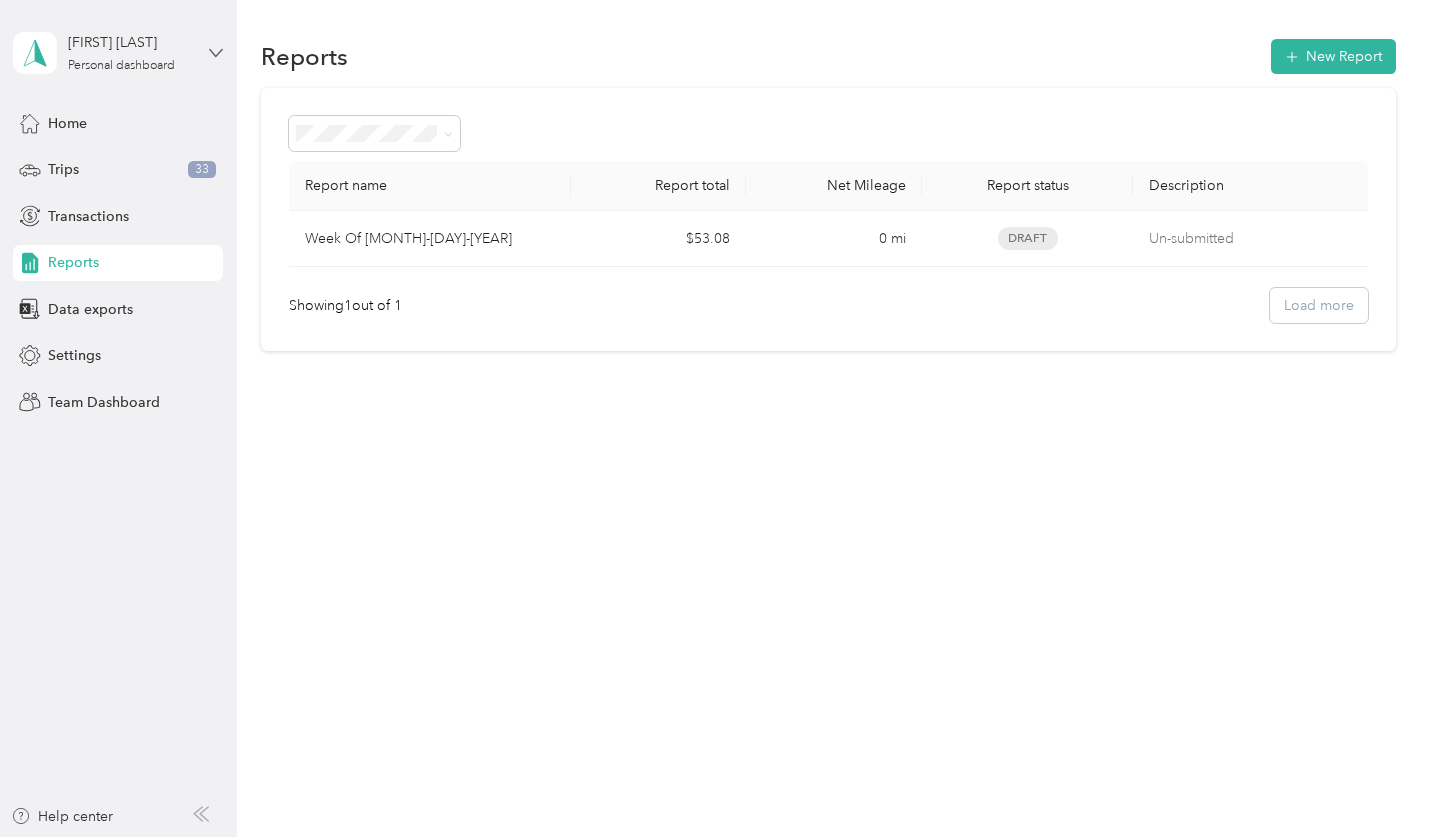 click 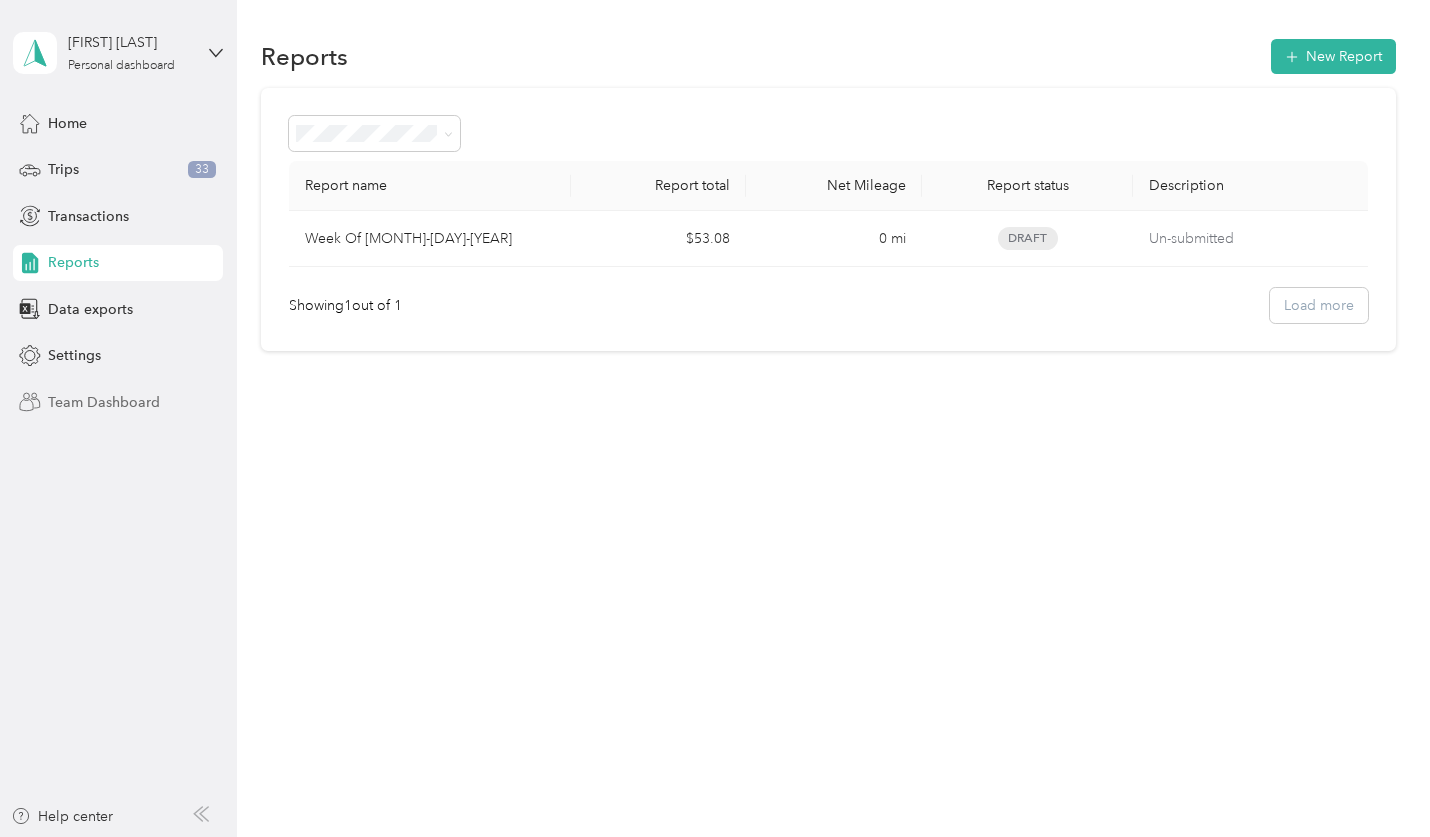 click on "Team Dashboard" at bounding box center [104, 402] 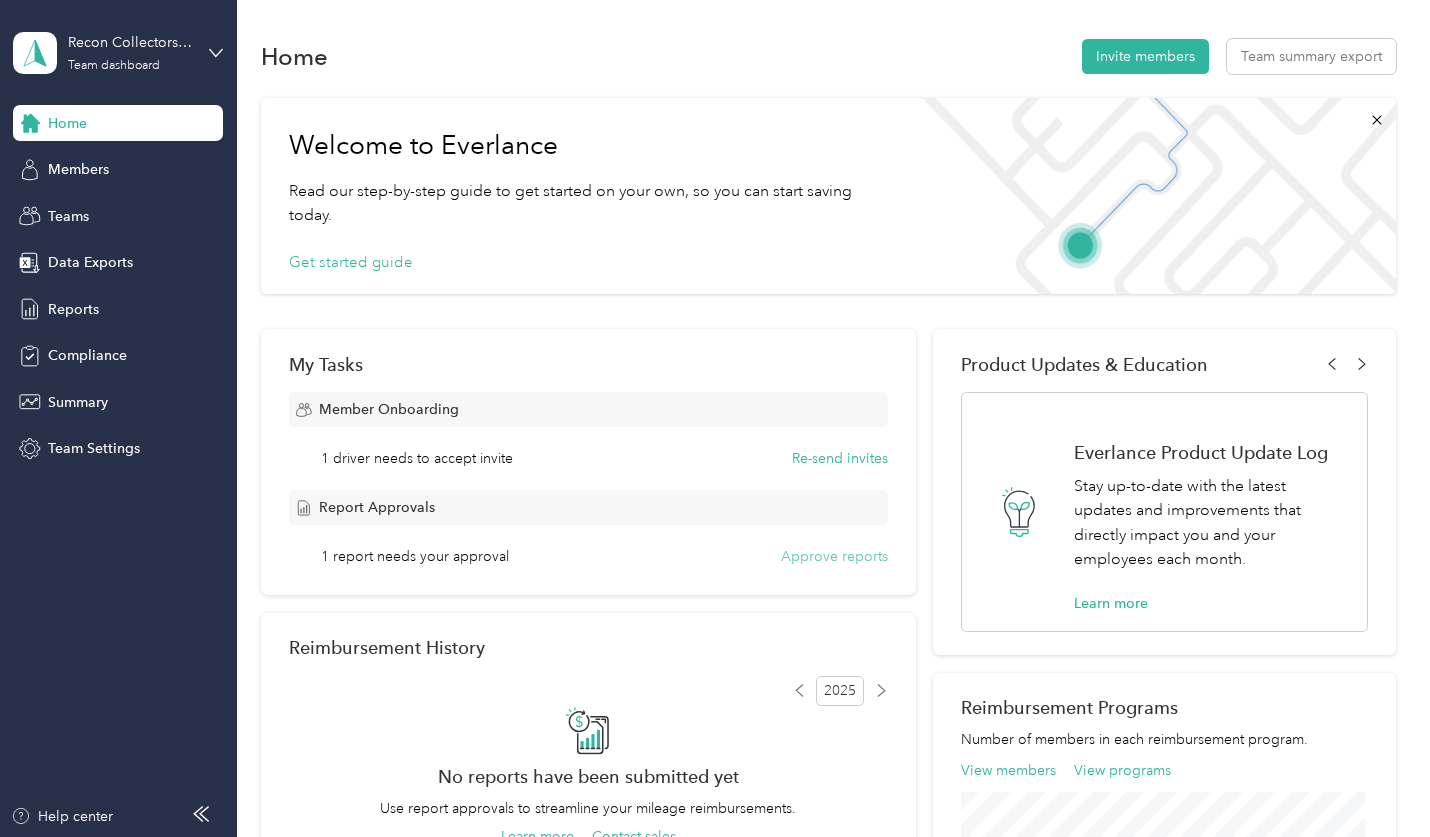 click on "Approve reports" at bounding box center (834, 556) 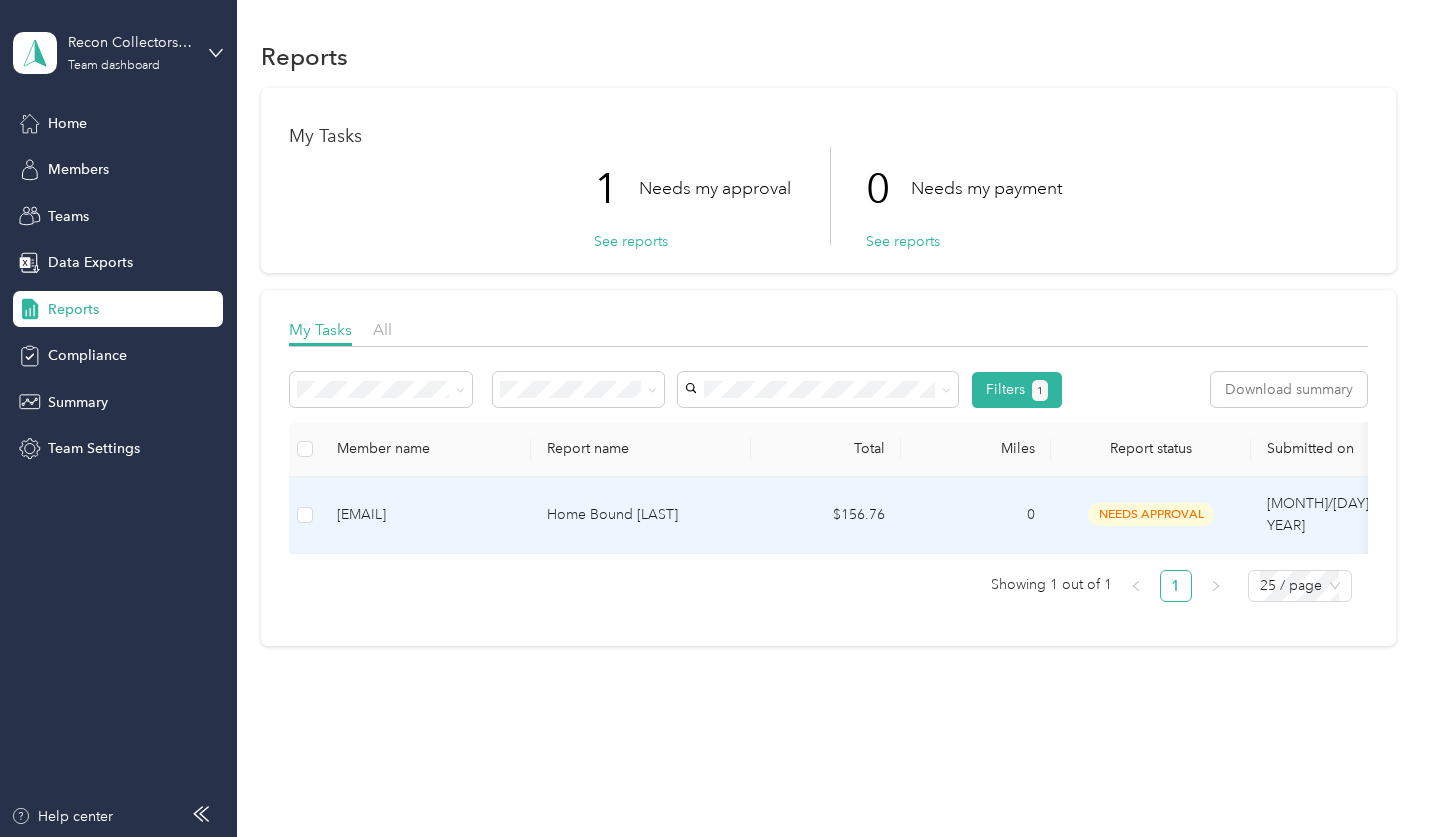 click on "Home Bound [LAST]" at bounding box center (641, 515) 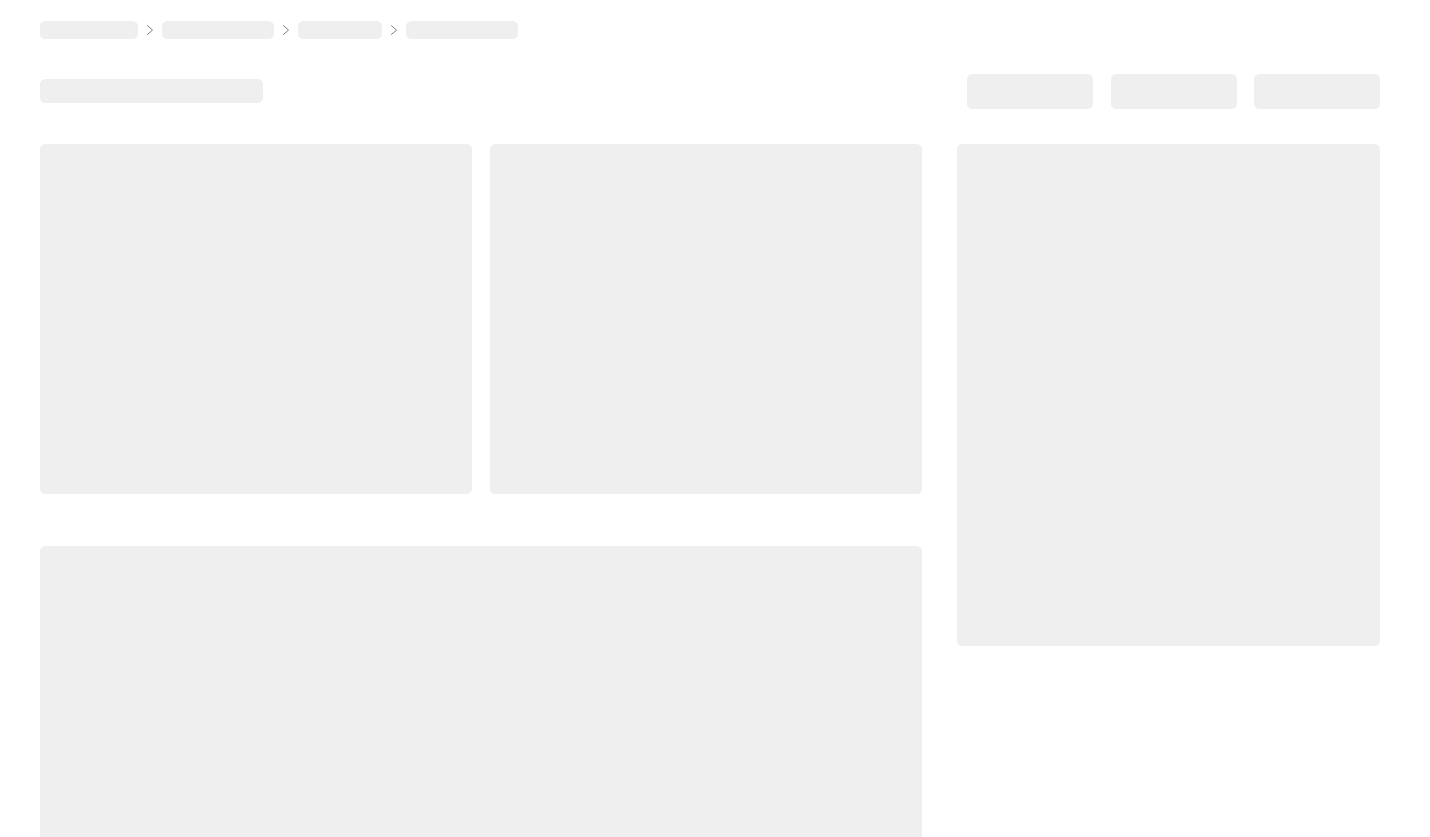 click at bounding box center [481, 512] 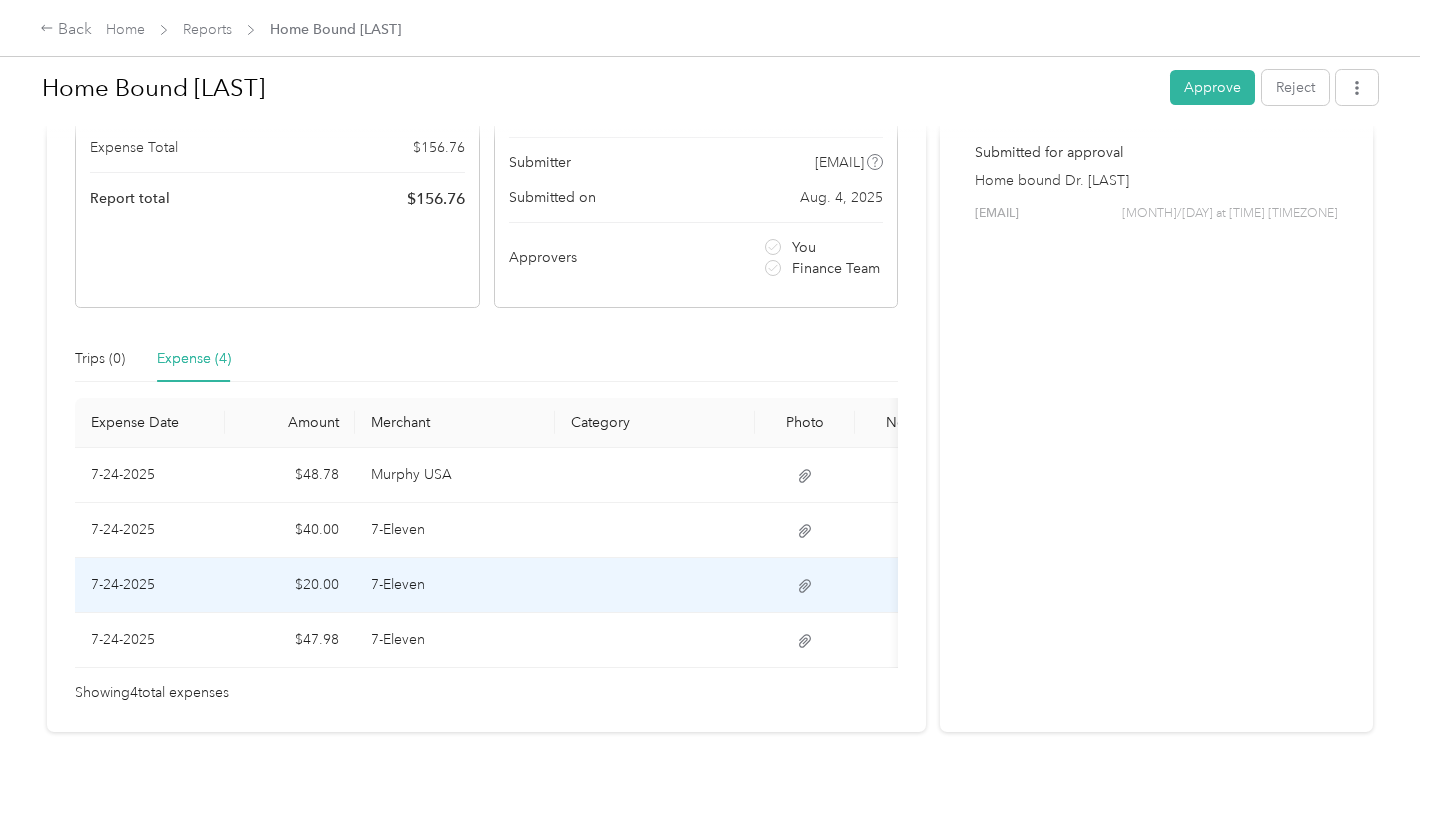 scroll, scrollTop: 307, scrollLeft: 0, axis: vertical 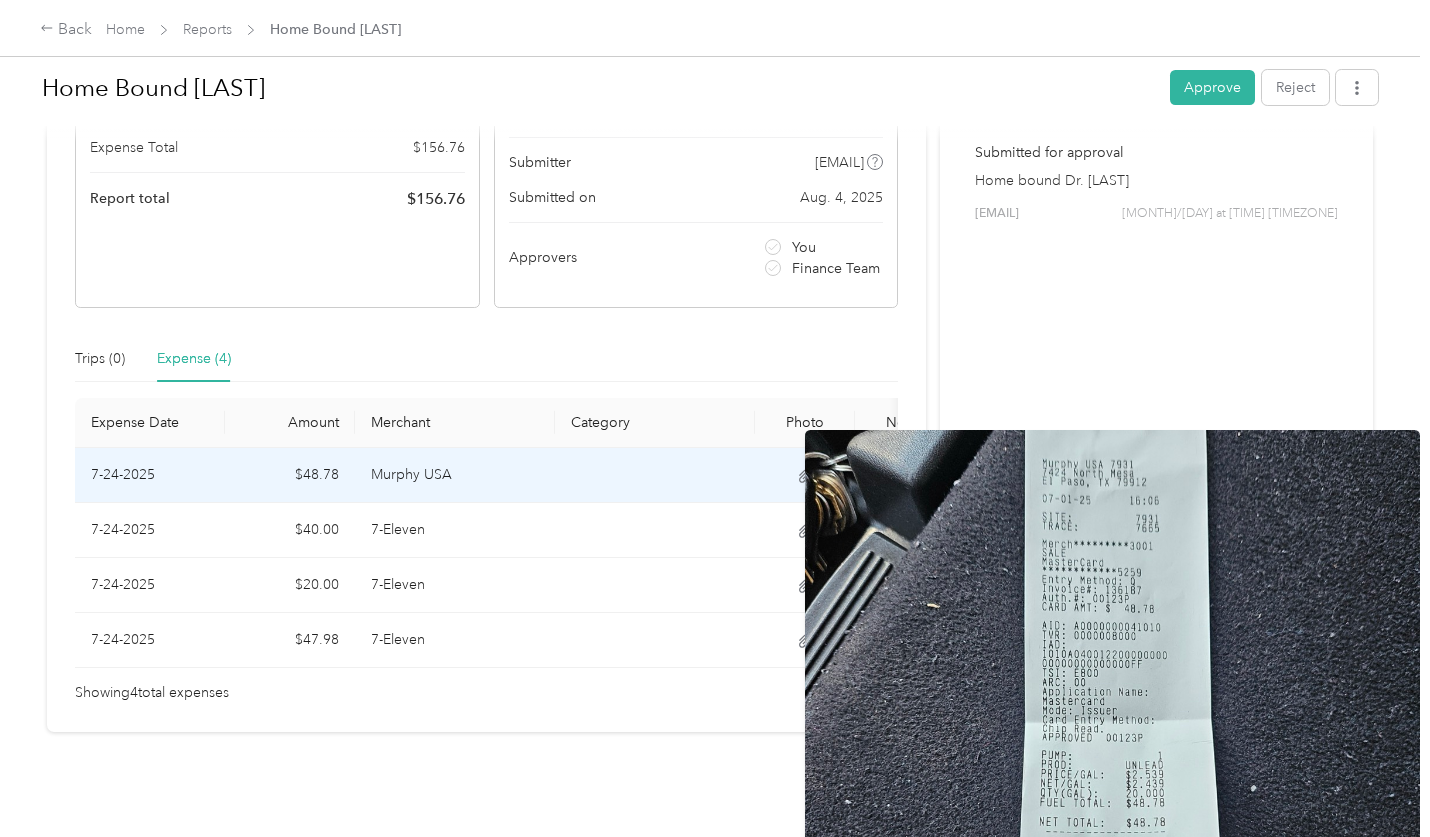 click 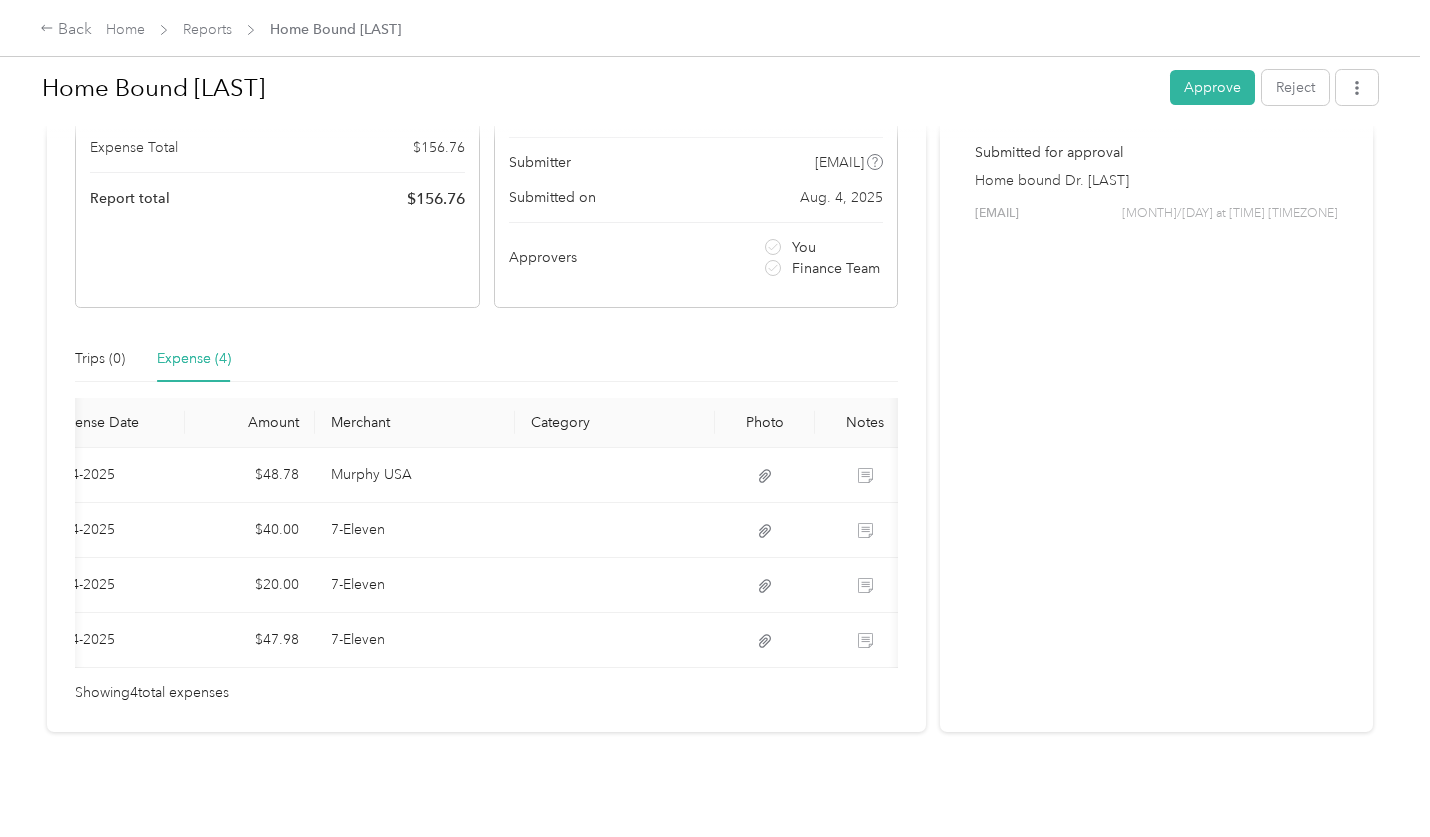 scroll, scrollTop: 0, scrollLeft: 140, axis: horizontal 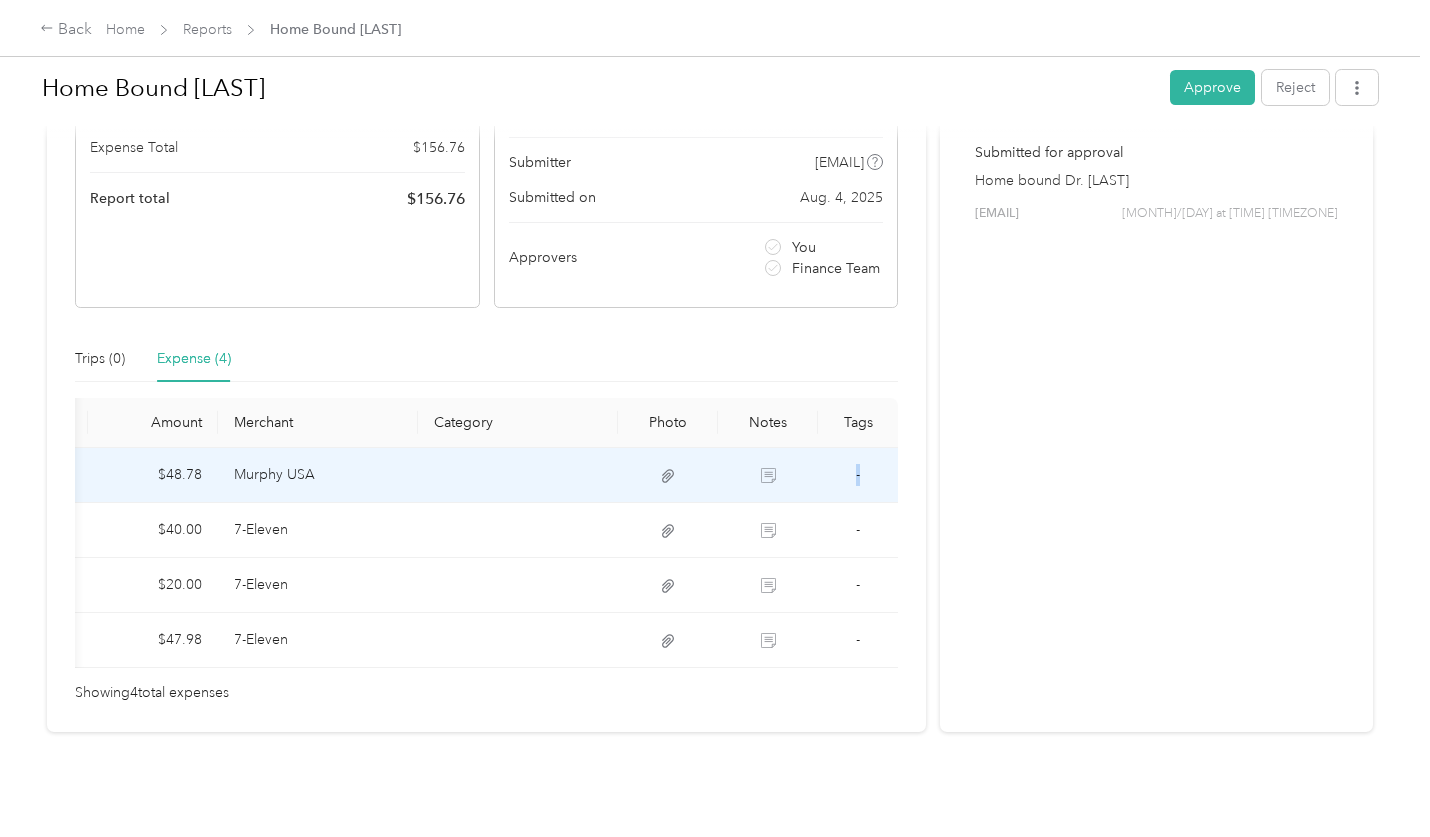 click on "-" at bounding box center (858, 475) 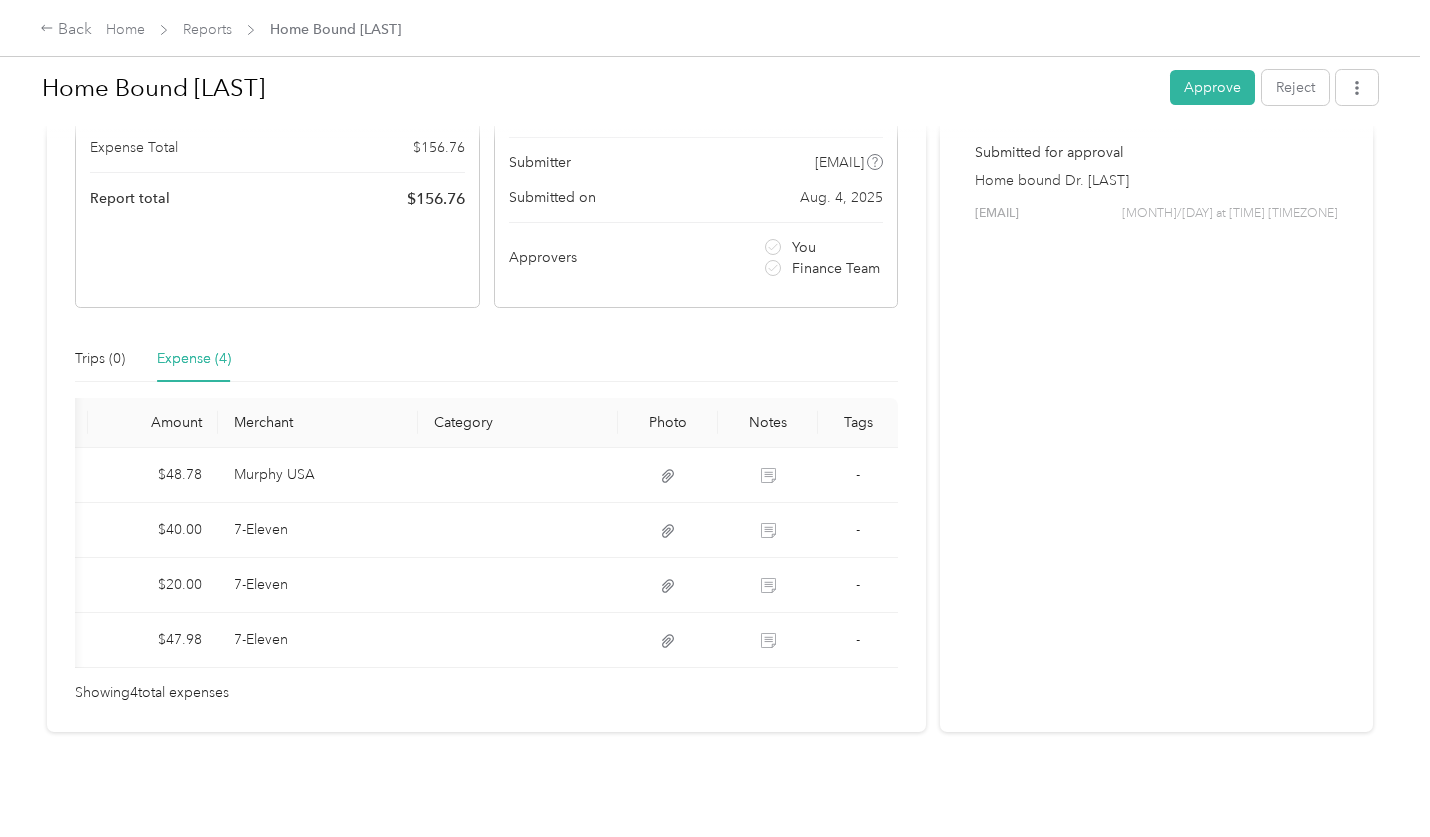click on "Loading the  expense" at bounding box center (874, 418) 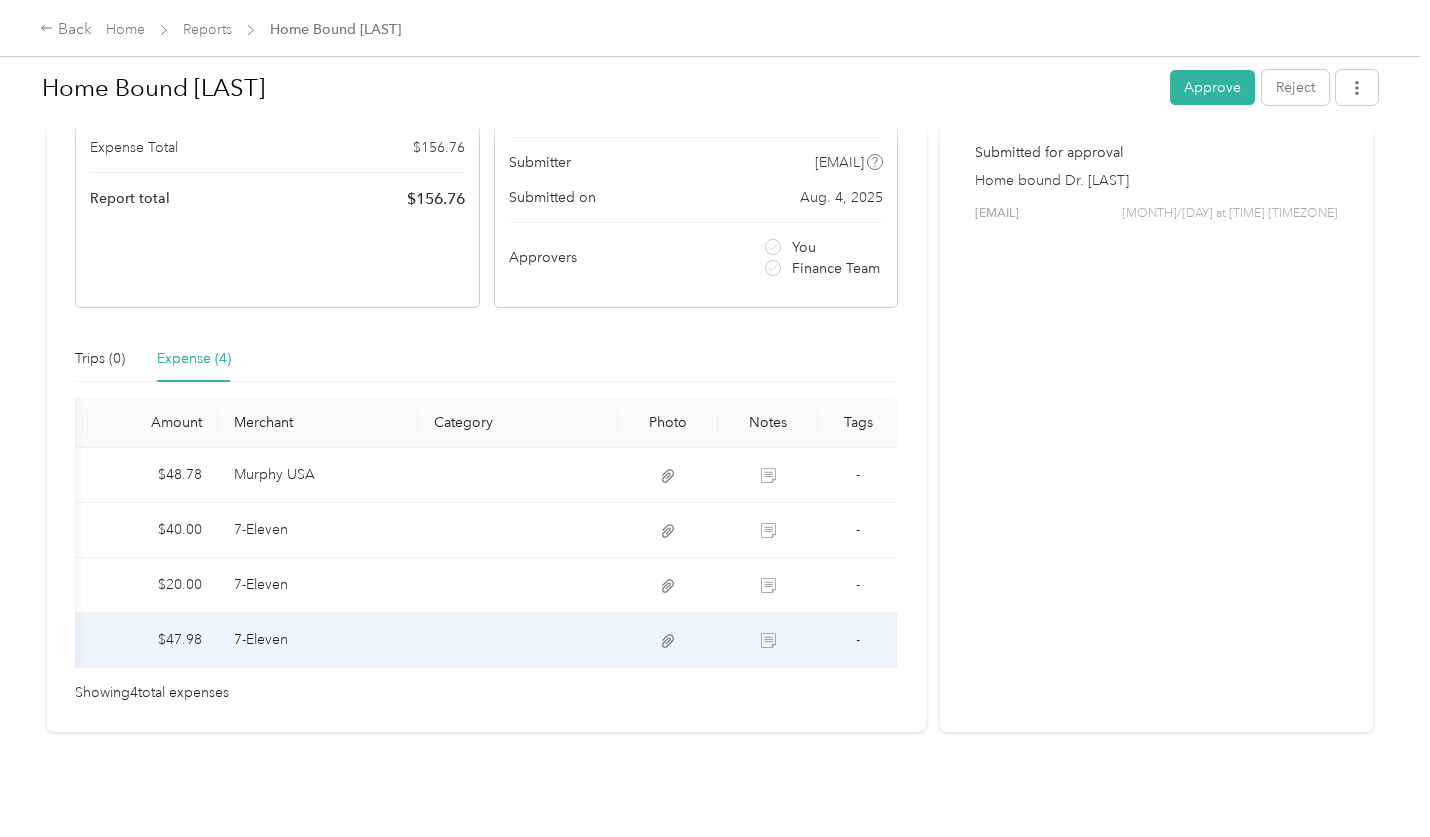 scroll, scrollTop: 302, scrollLeft: 0, axis: vertical 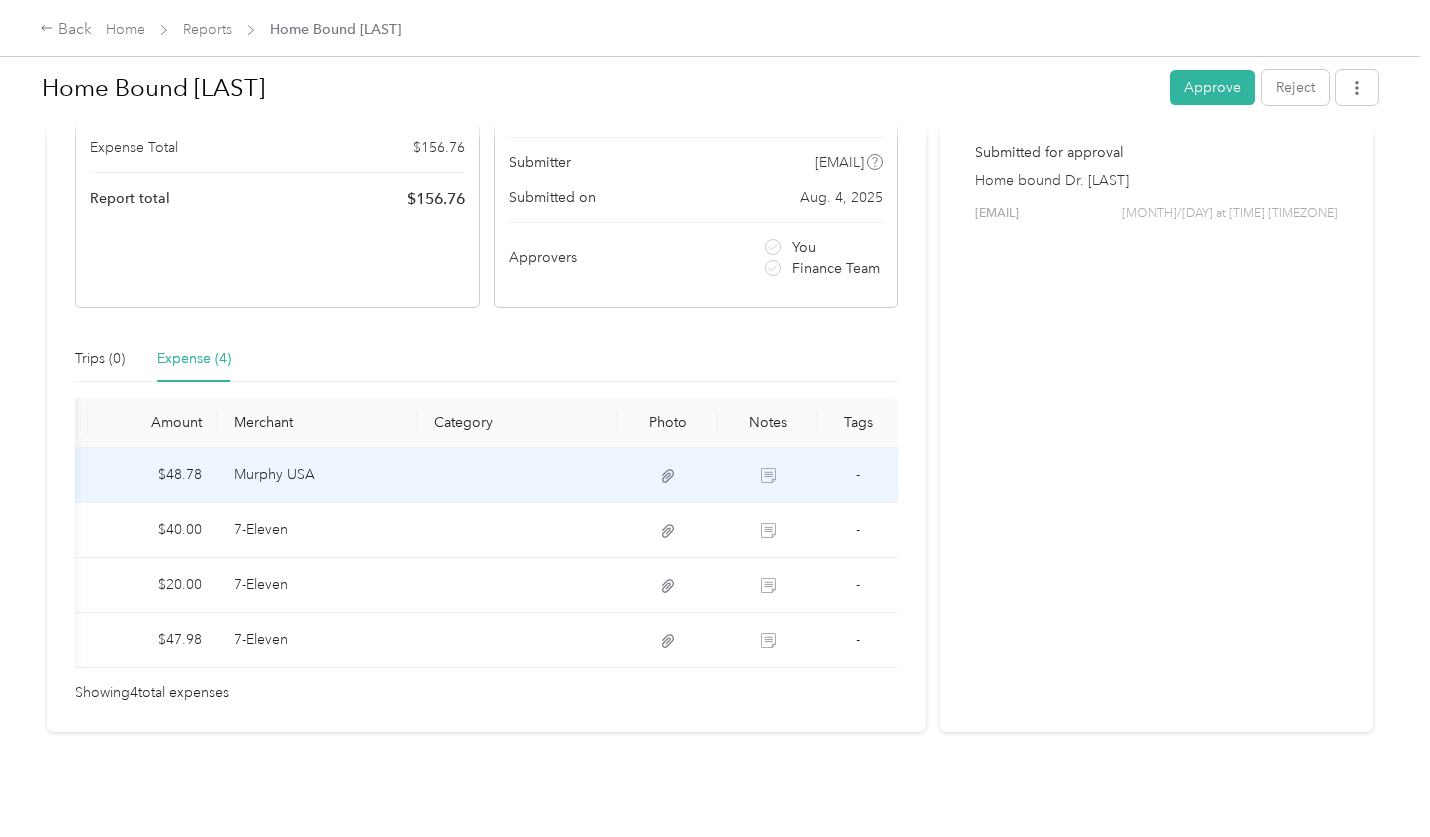 click at bounding box center [768, 475] 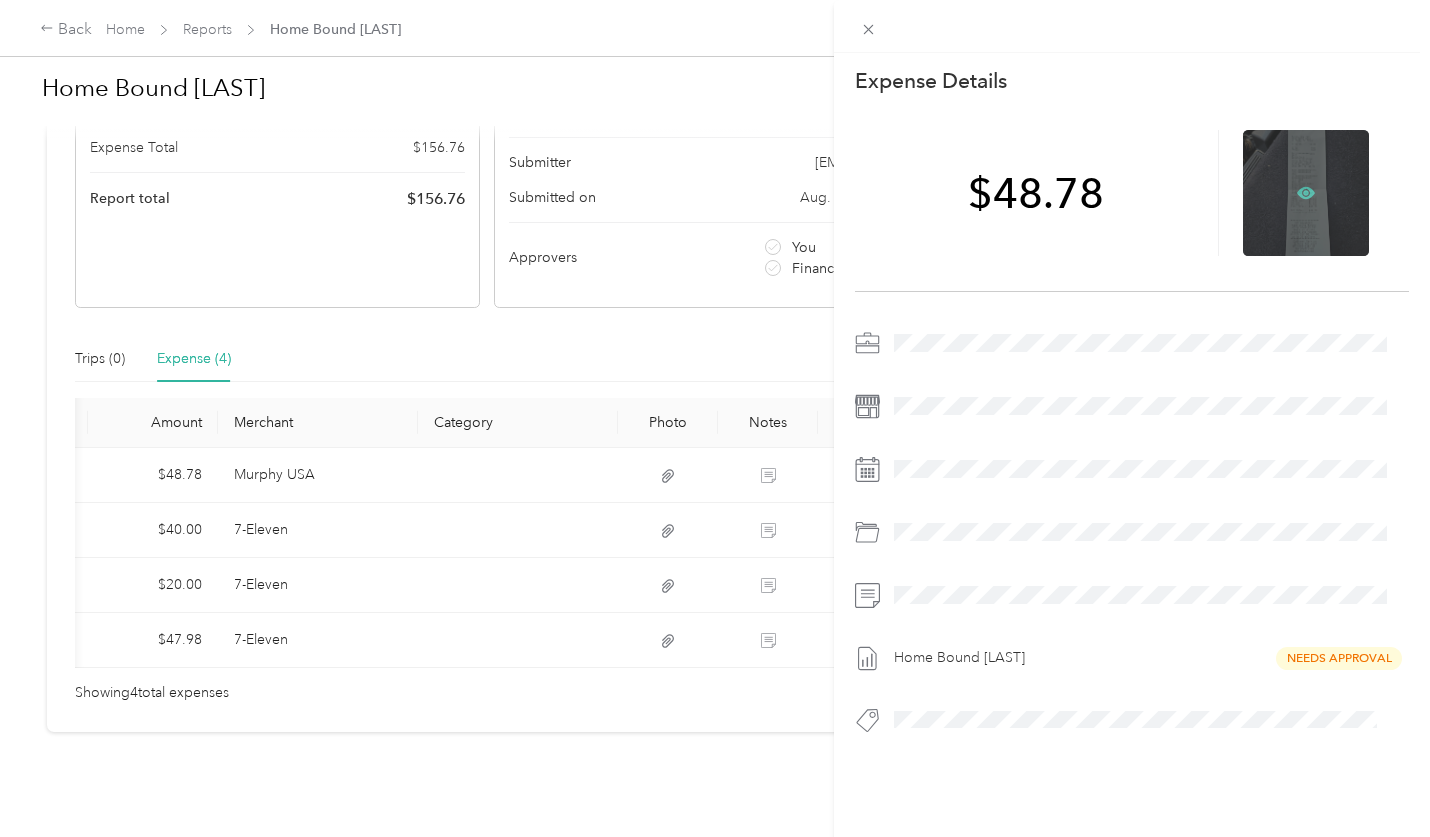 click 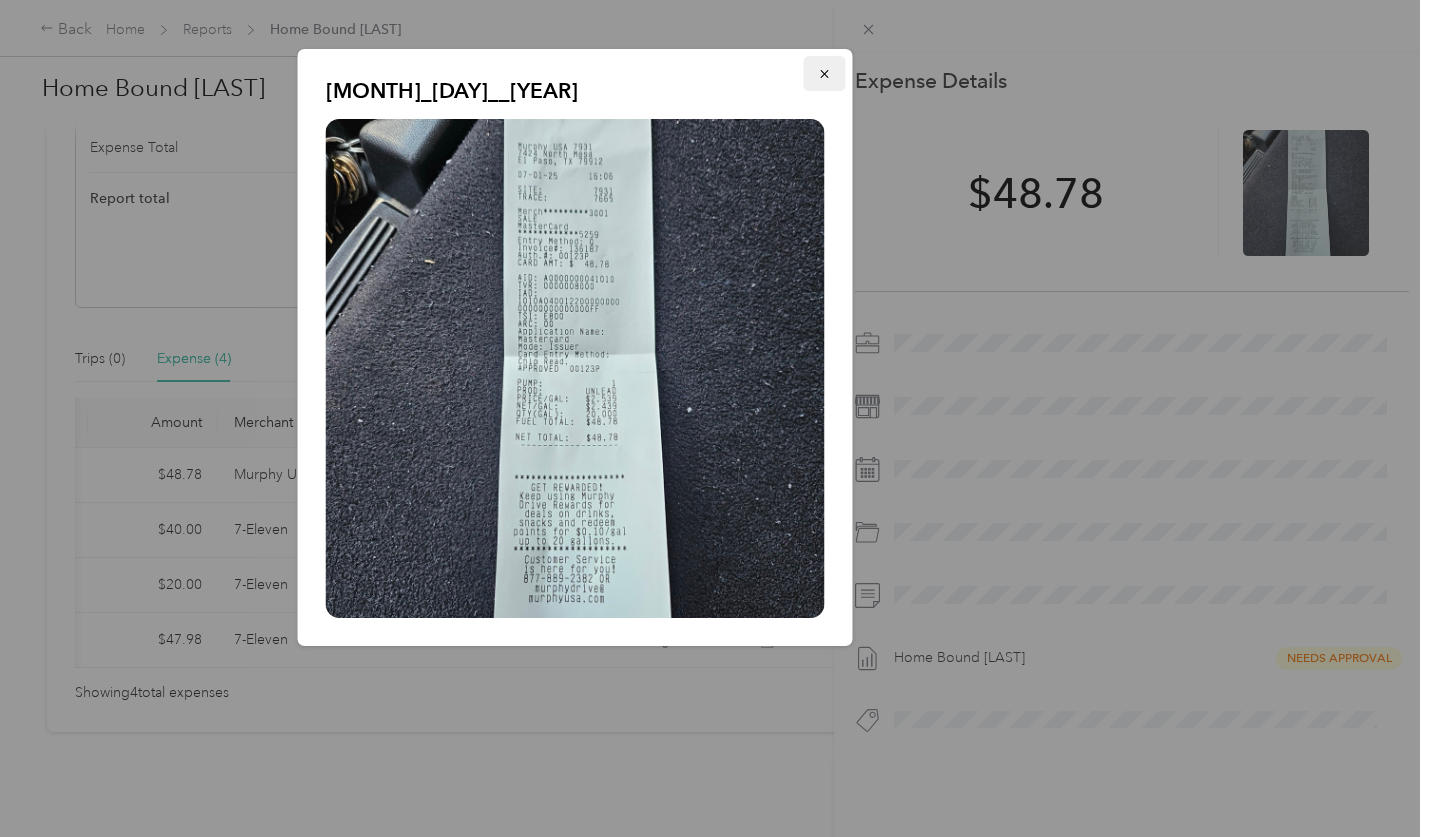 click 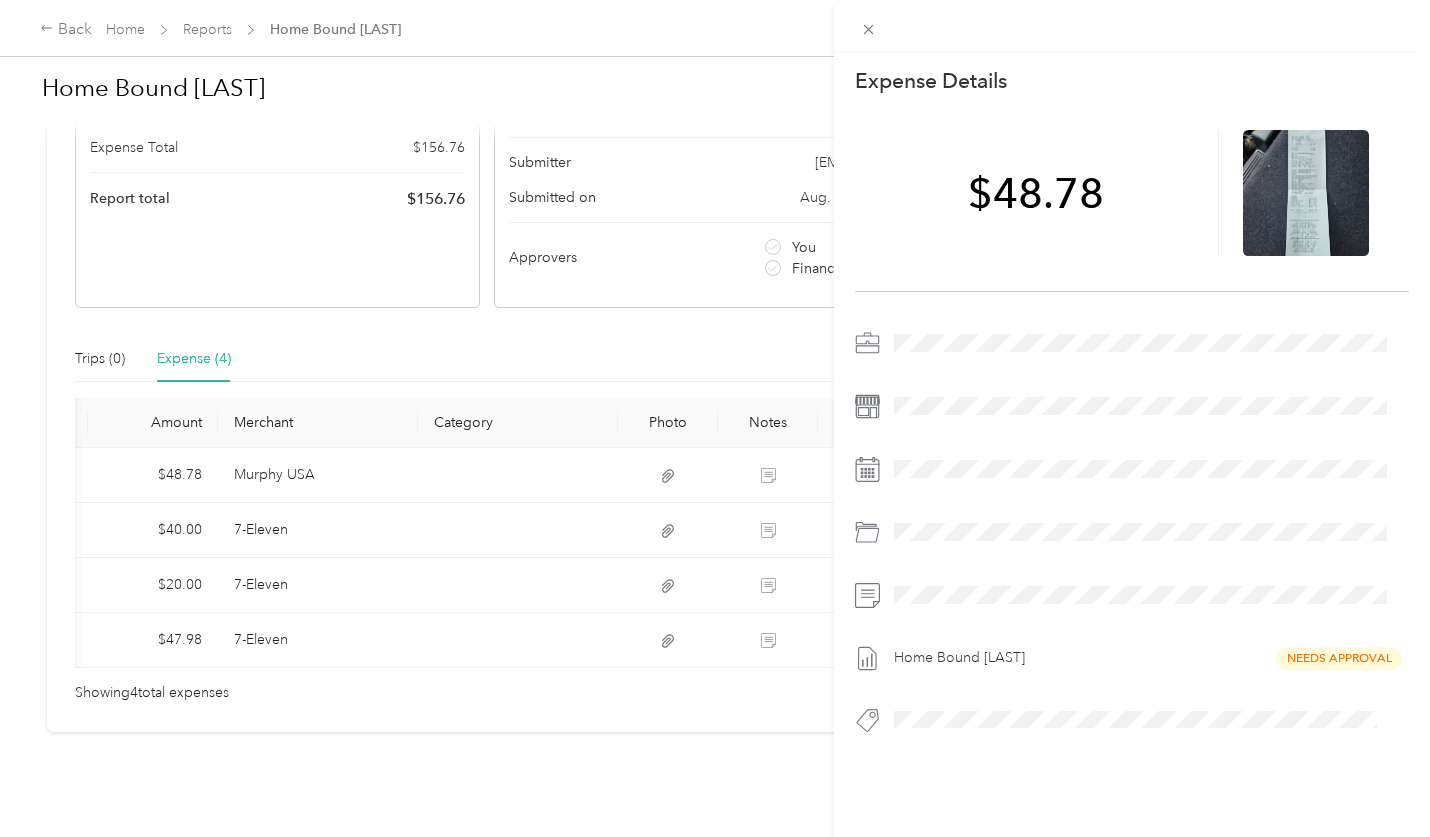 click on "This expense cannot be edited because it is either under review, approved, or paid. Contact your Team Manager to edit it. Expense Details Save $48.78 Home Bound [LAST] Needs Approval" at bounding box center (715, 418) 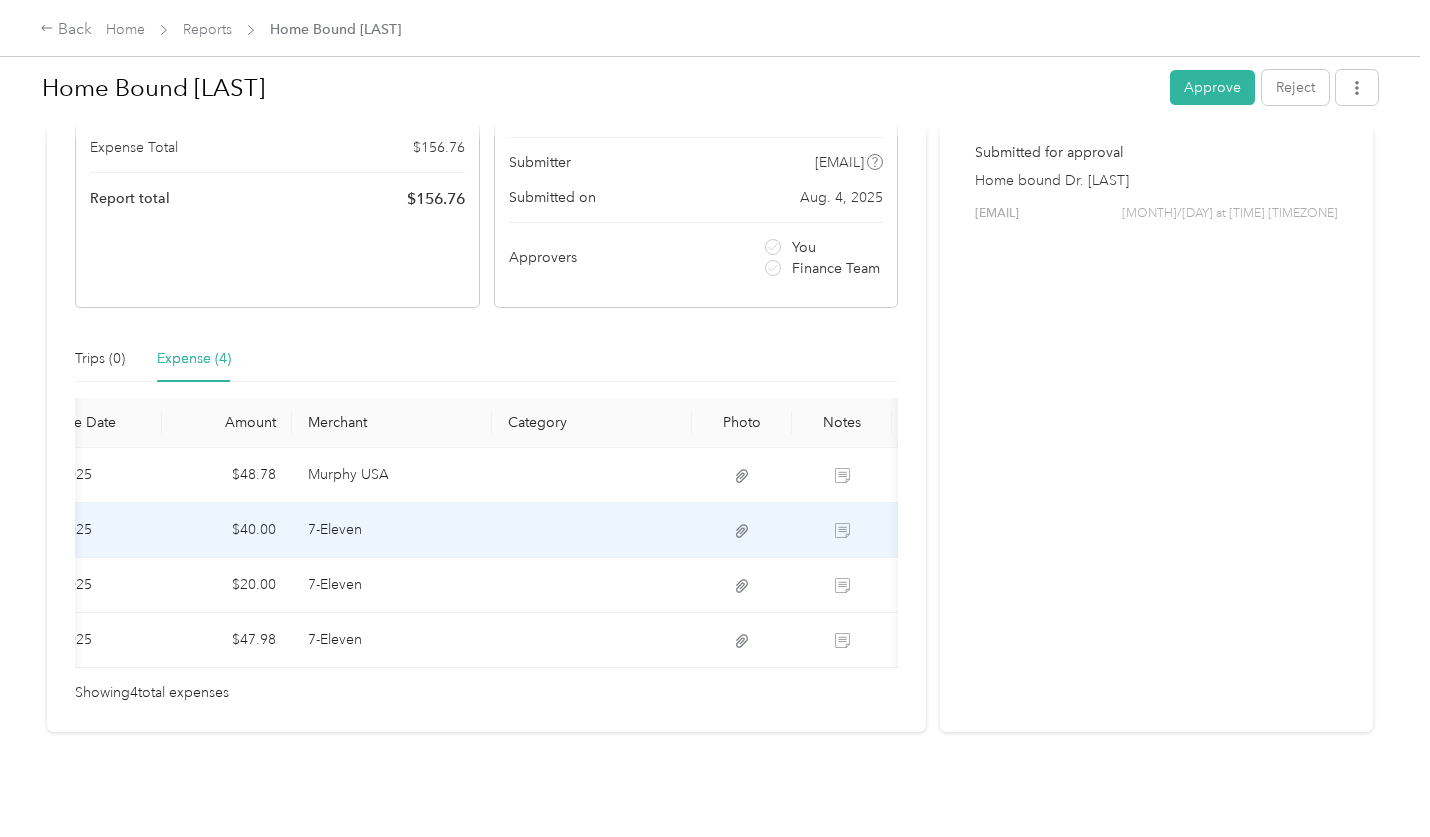 scroll, scrollTop: 0, scrollLeft: 63, axis: horizontal 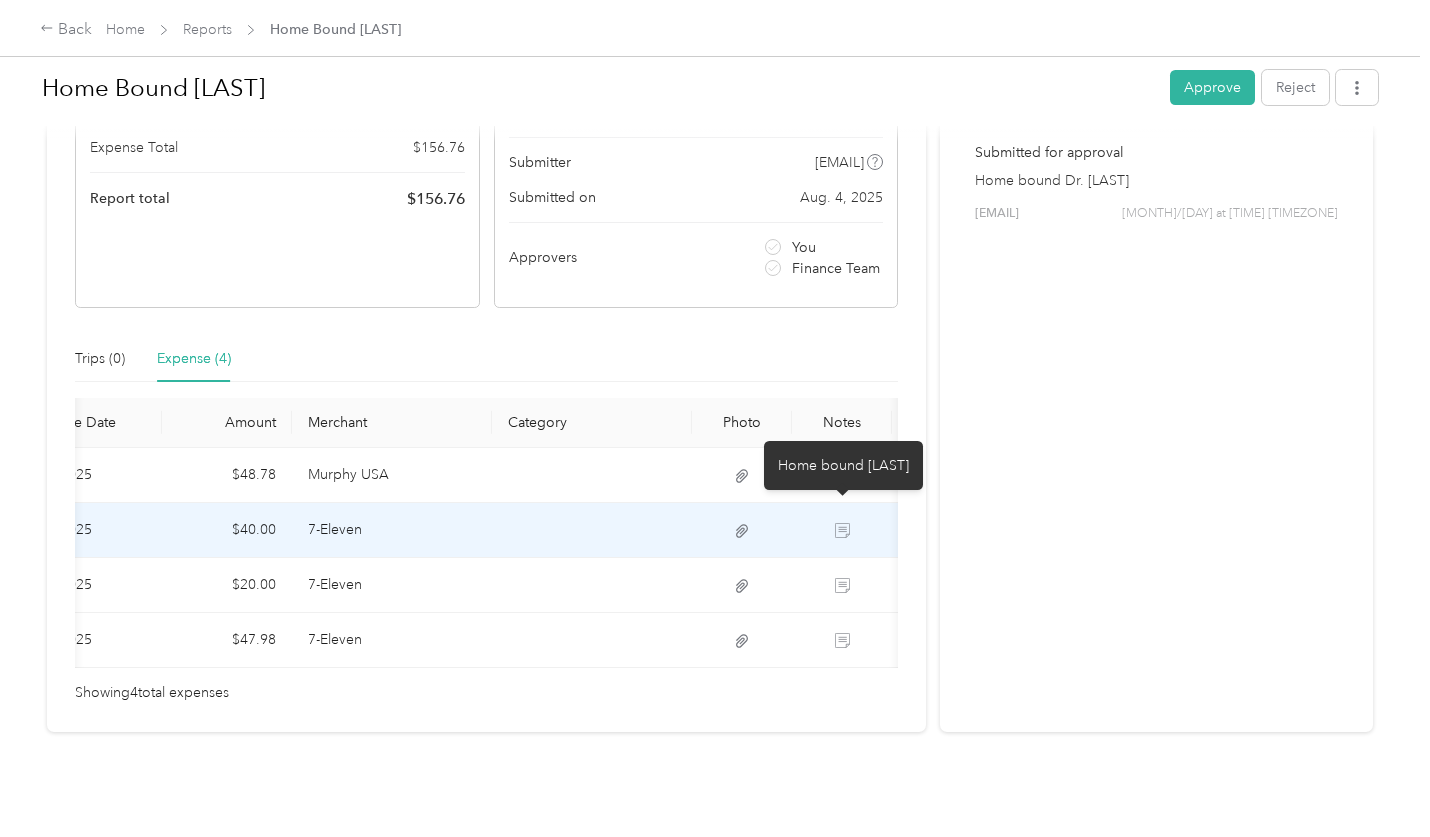 click 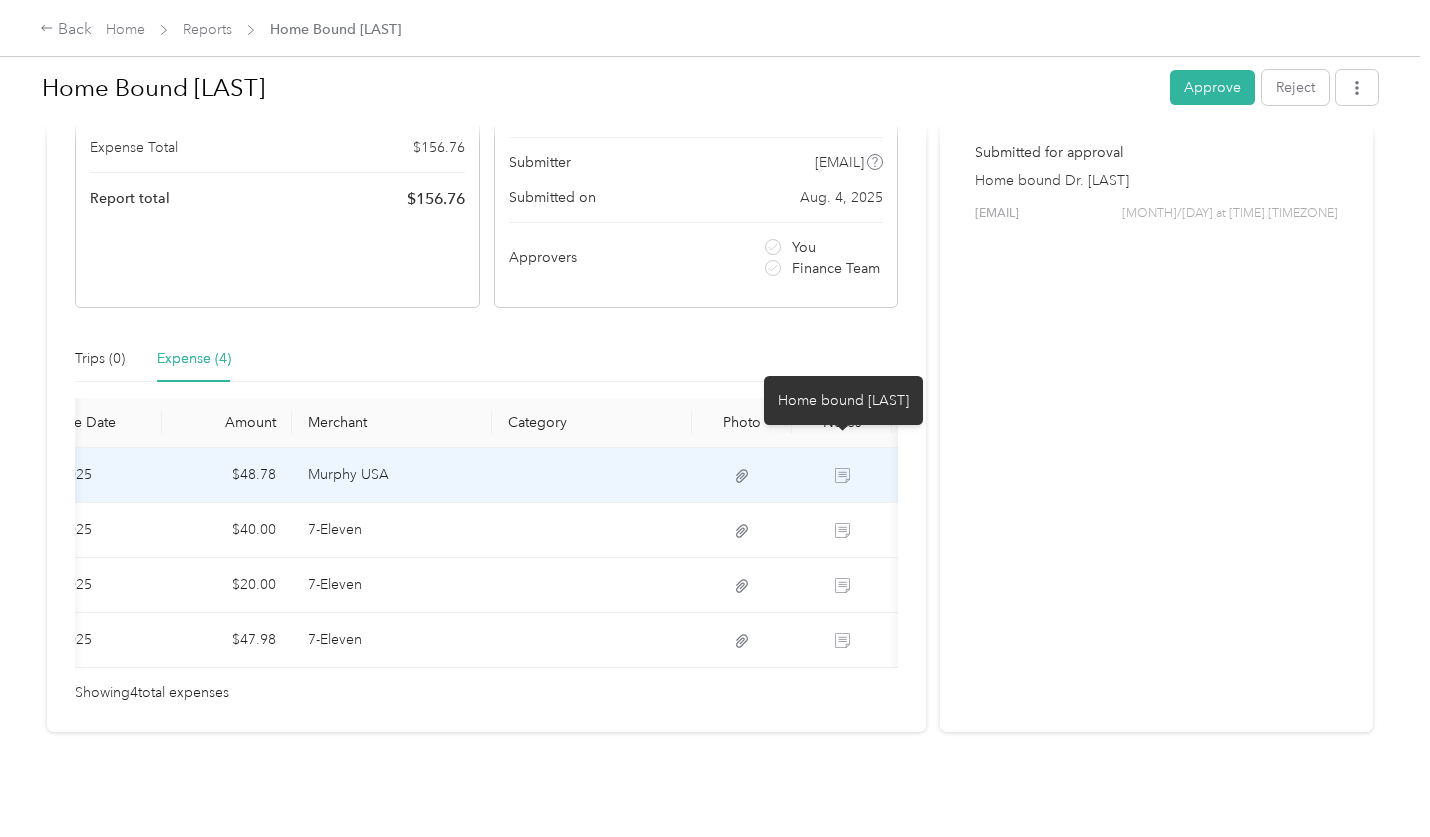 drag, startPoint x: 835, startPoint y: 506, endPoint x: 844, endPoint y: 445, distance: 61.66036 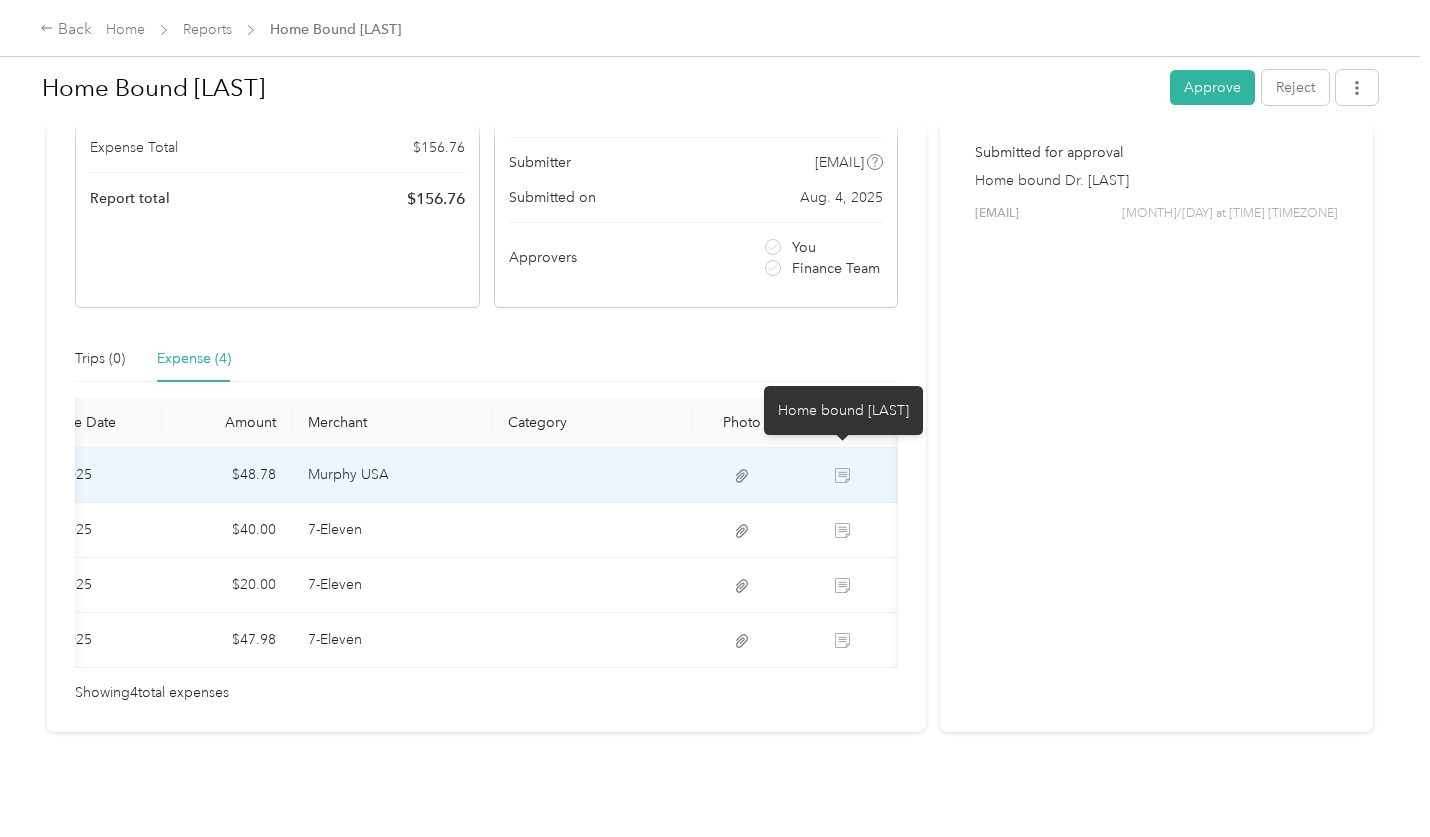 click 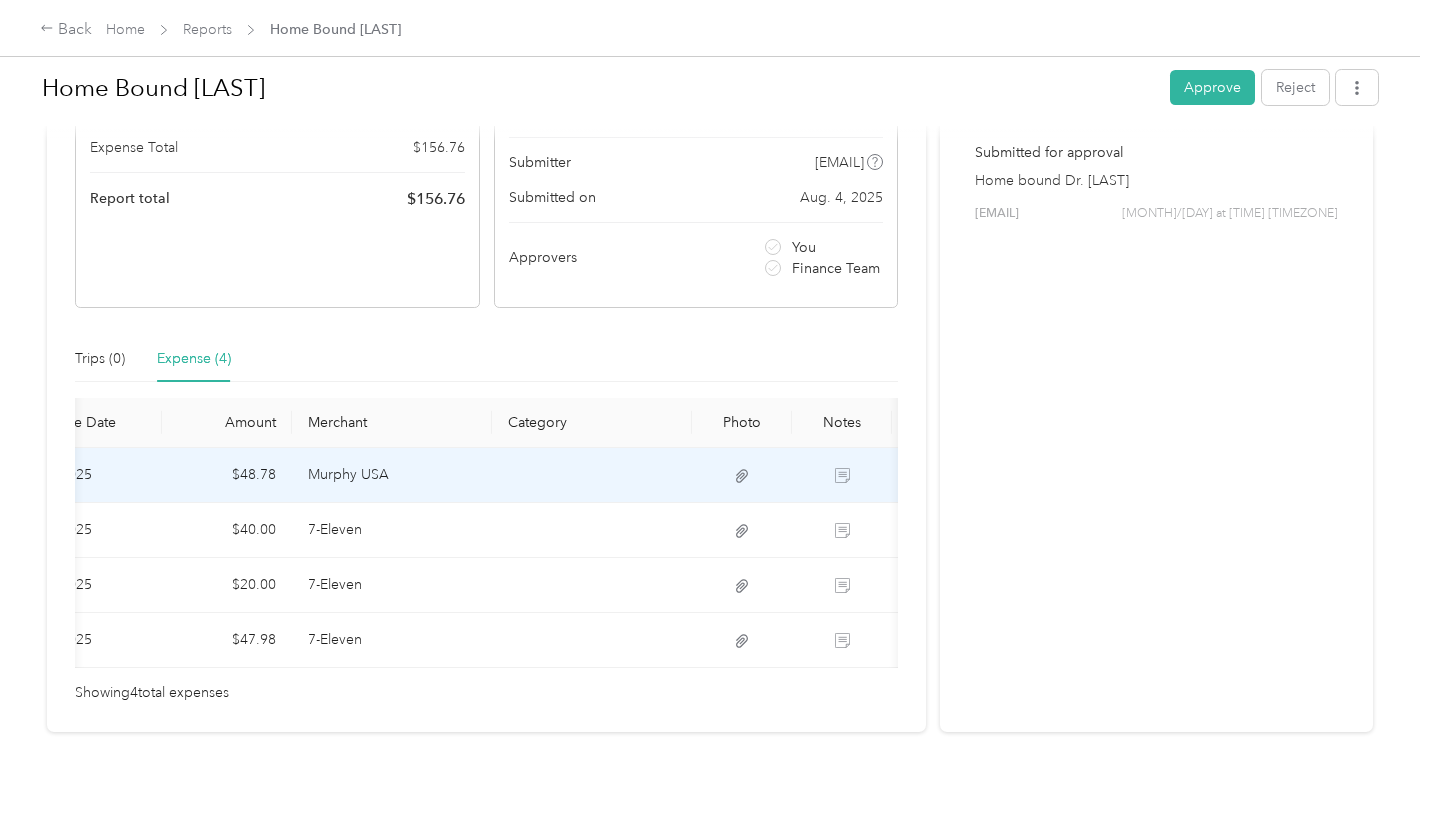 drag, startPoint x: 838, startPoint y: 451, endPoint x: 740, endPoint y: 461, distance: 98.50888 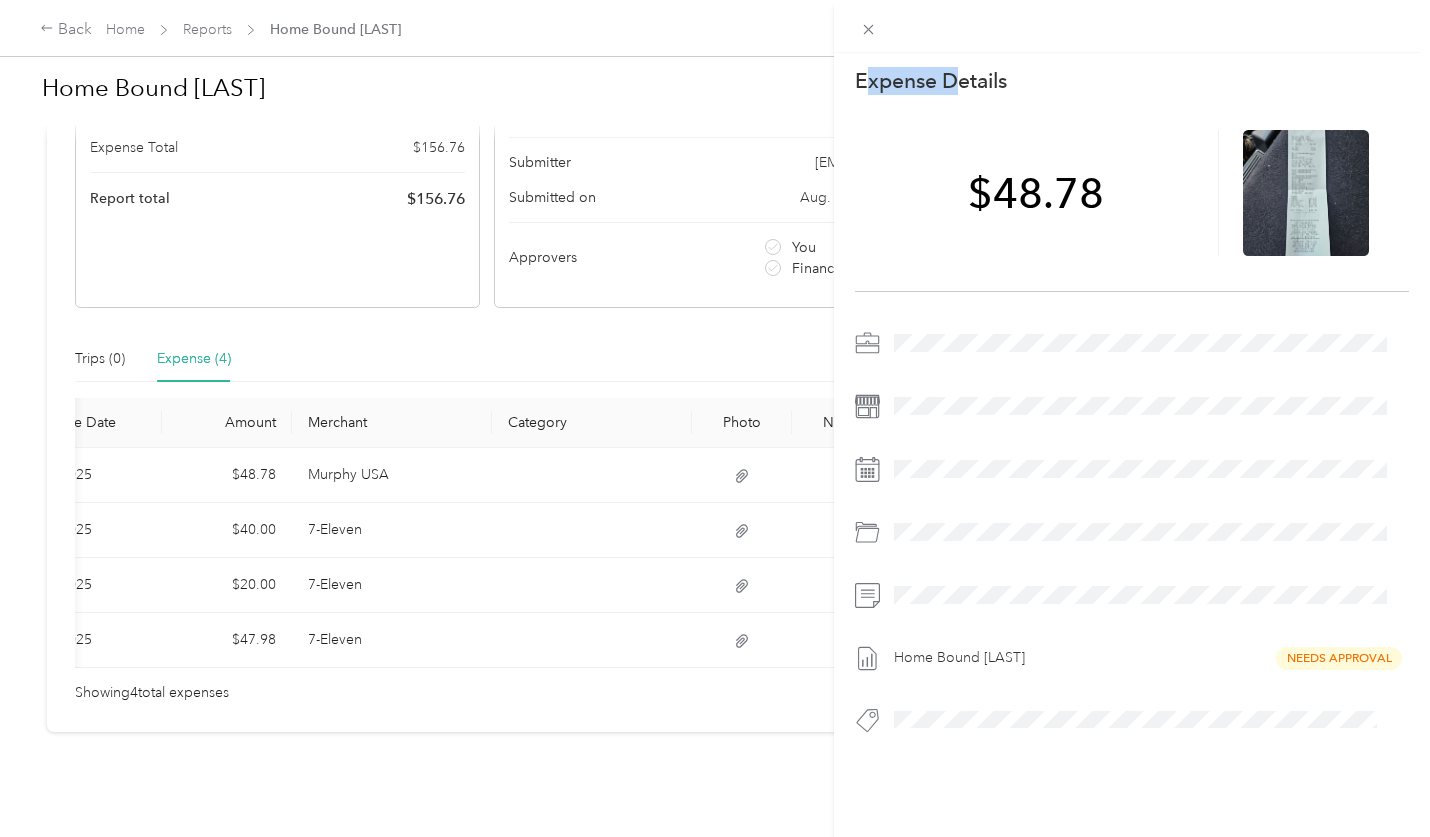 click on "This expense cannot be edited because it is either under review, approved, or paid. Contact your Team Manager to edit it. Expense Details Save $48.78 Home Bound [LAST] Needs Approval" at bounding box center [715, 418] 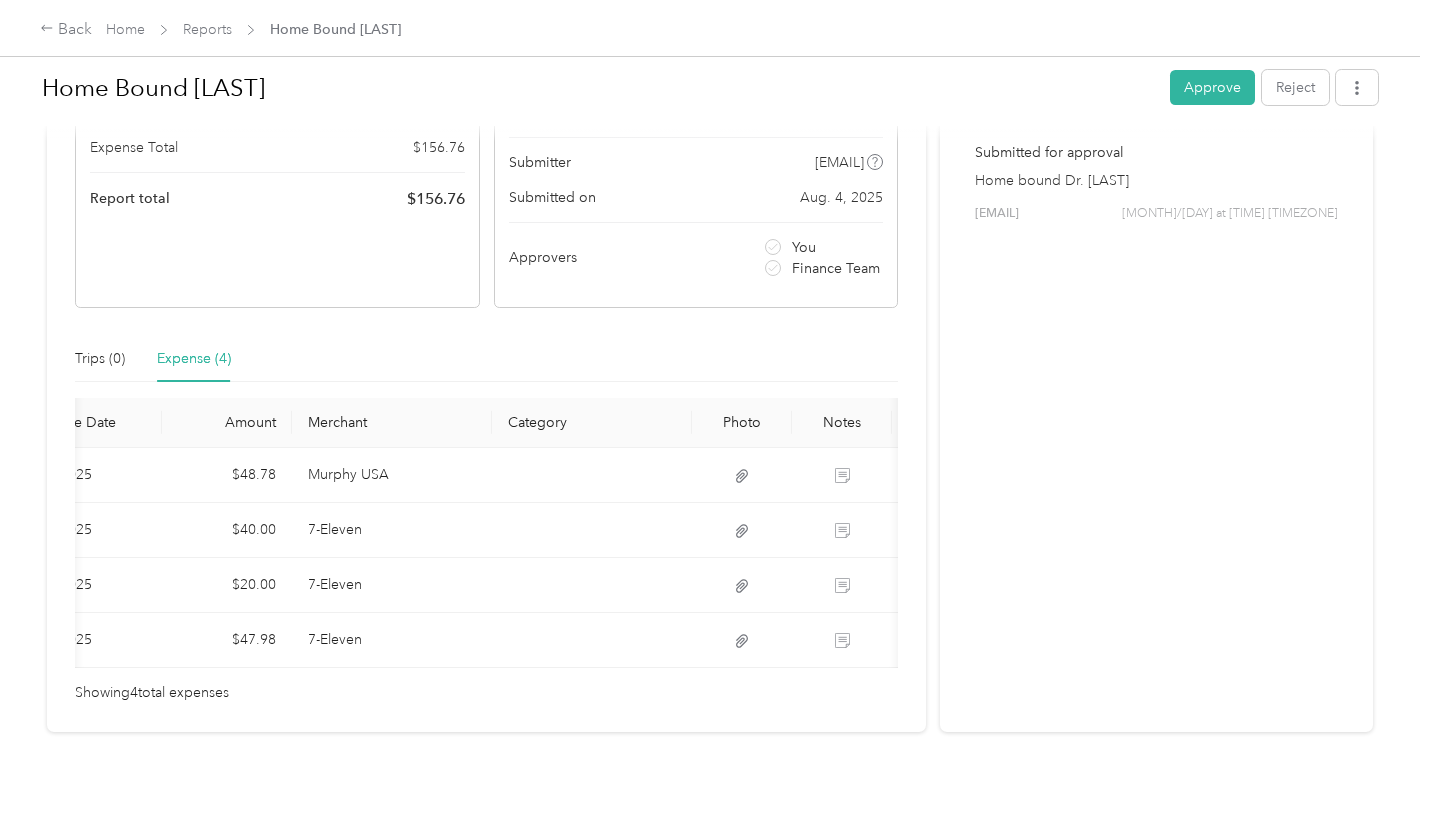 click at bounding box center [742, 475] 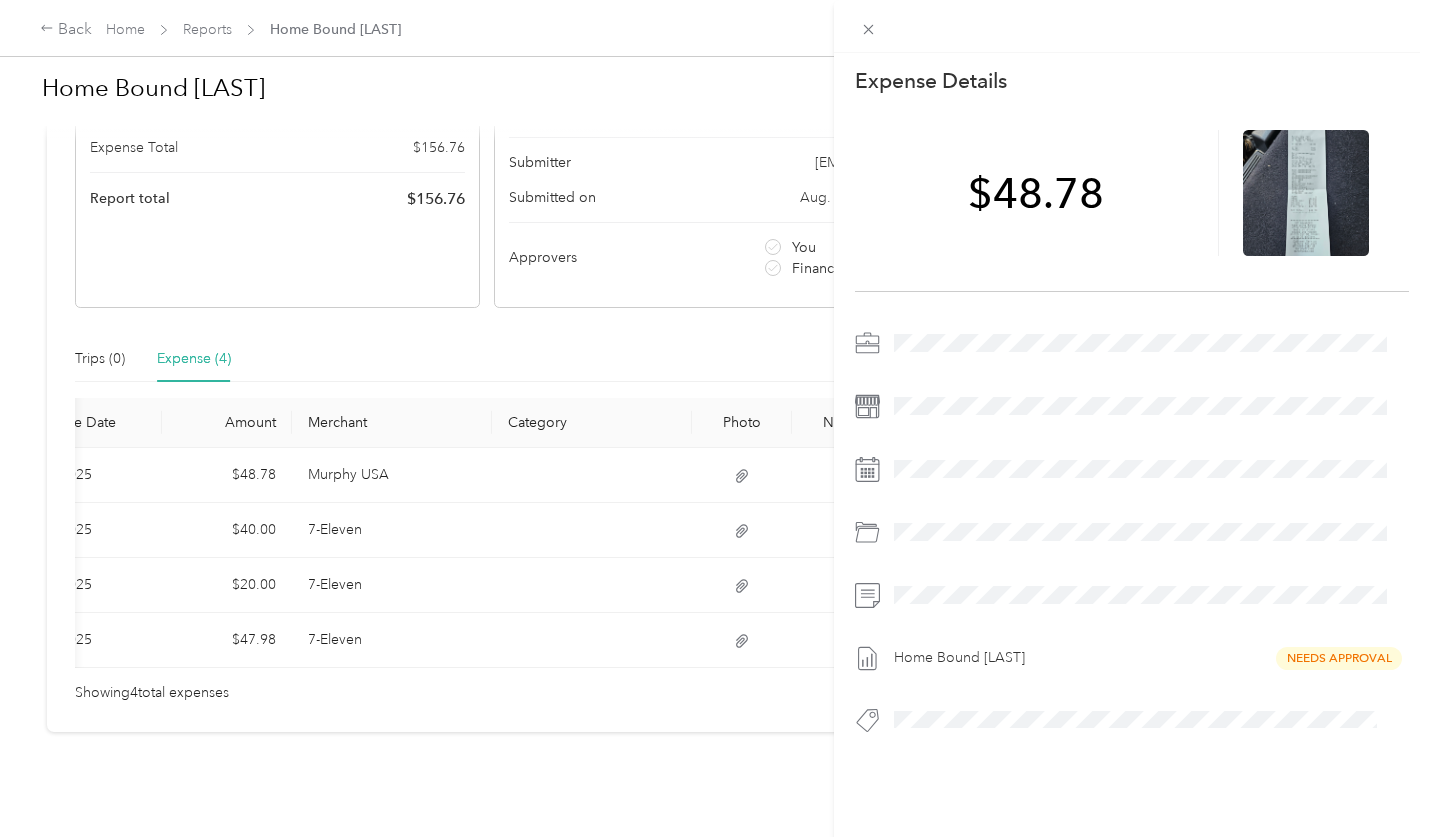 click on "This expense cannot be edited because it is either under review, approved, or paid. Contact your Team Manager to edit it. Expense Details Save $48.78 Home Bound [LAST] Needs Approval" at bounding box center (715, 418) 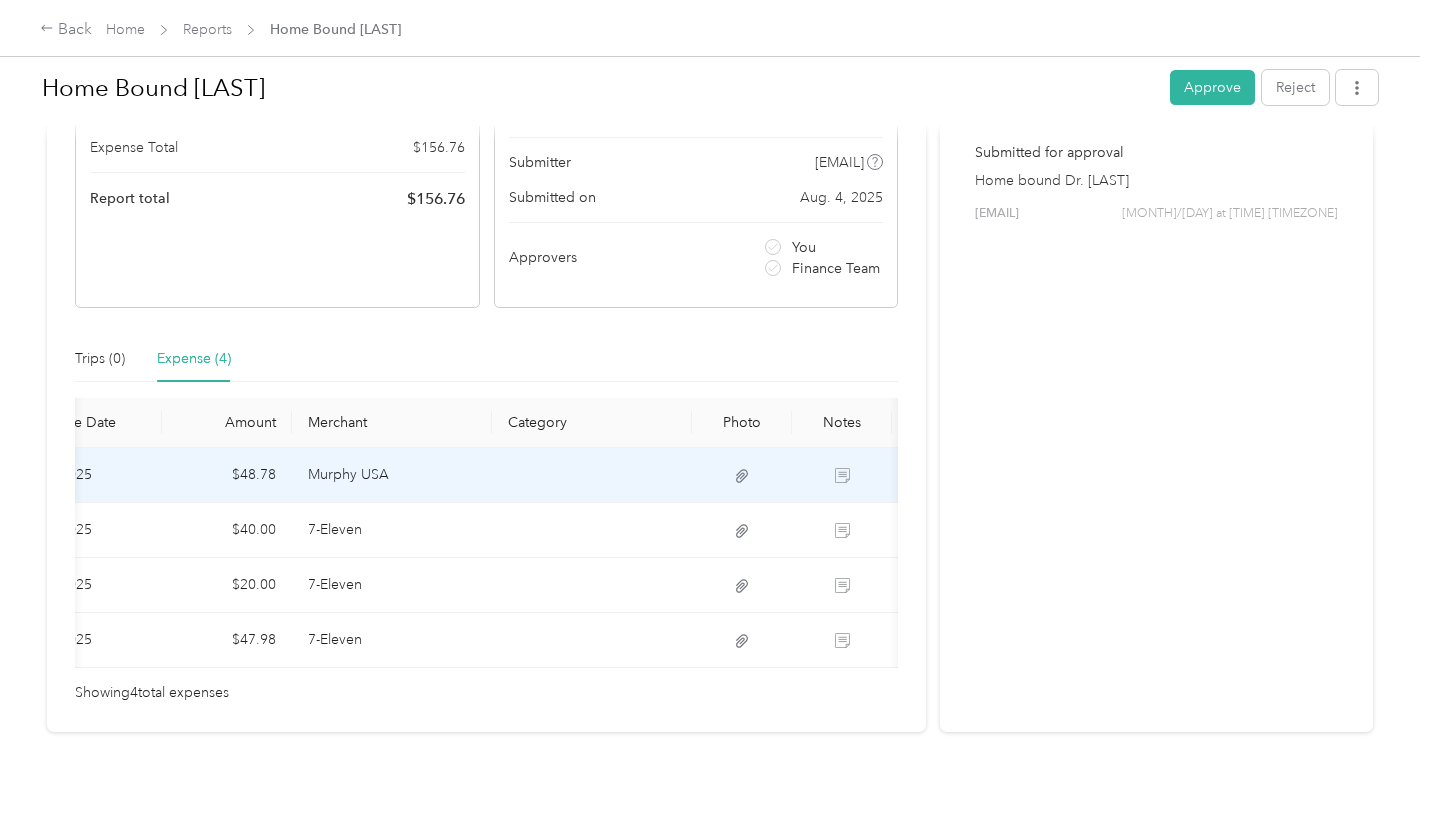 click 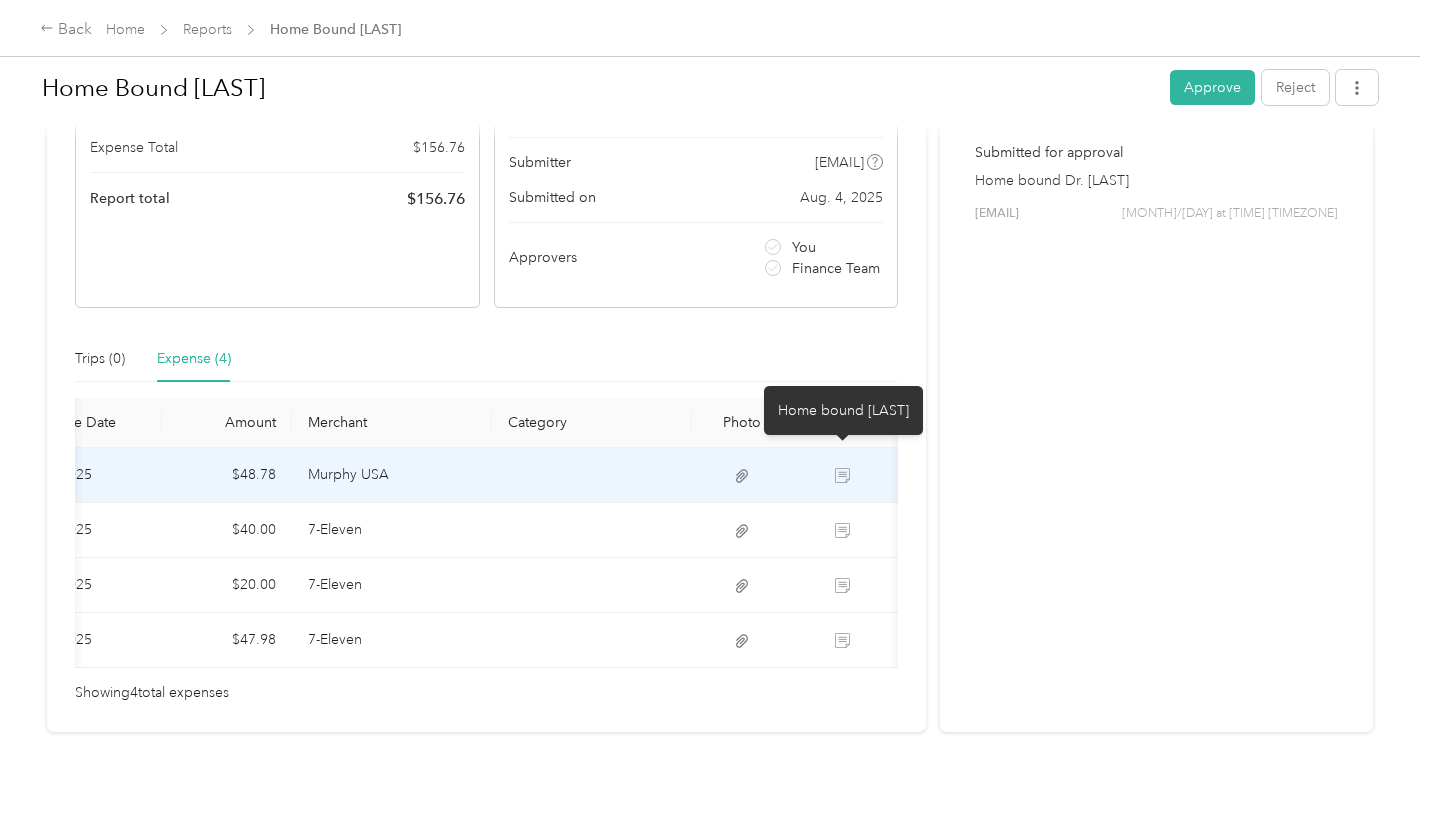 click 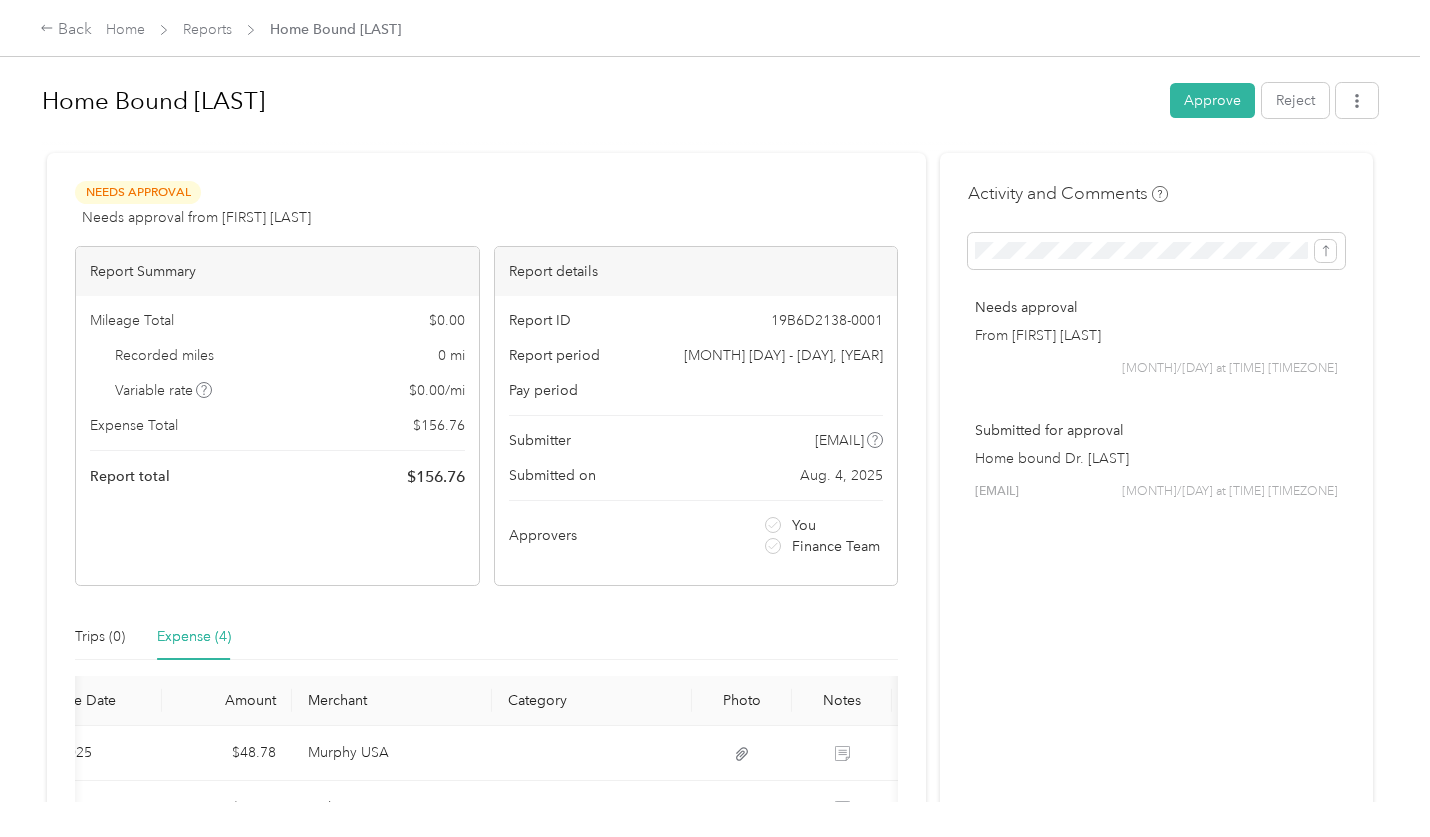 scroll, scrollTop: 307, scrollLeft: 0, axis: vertical 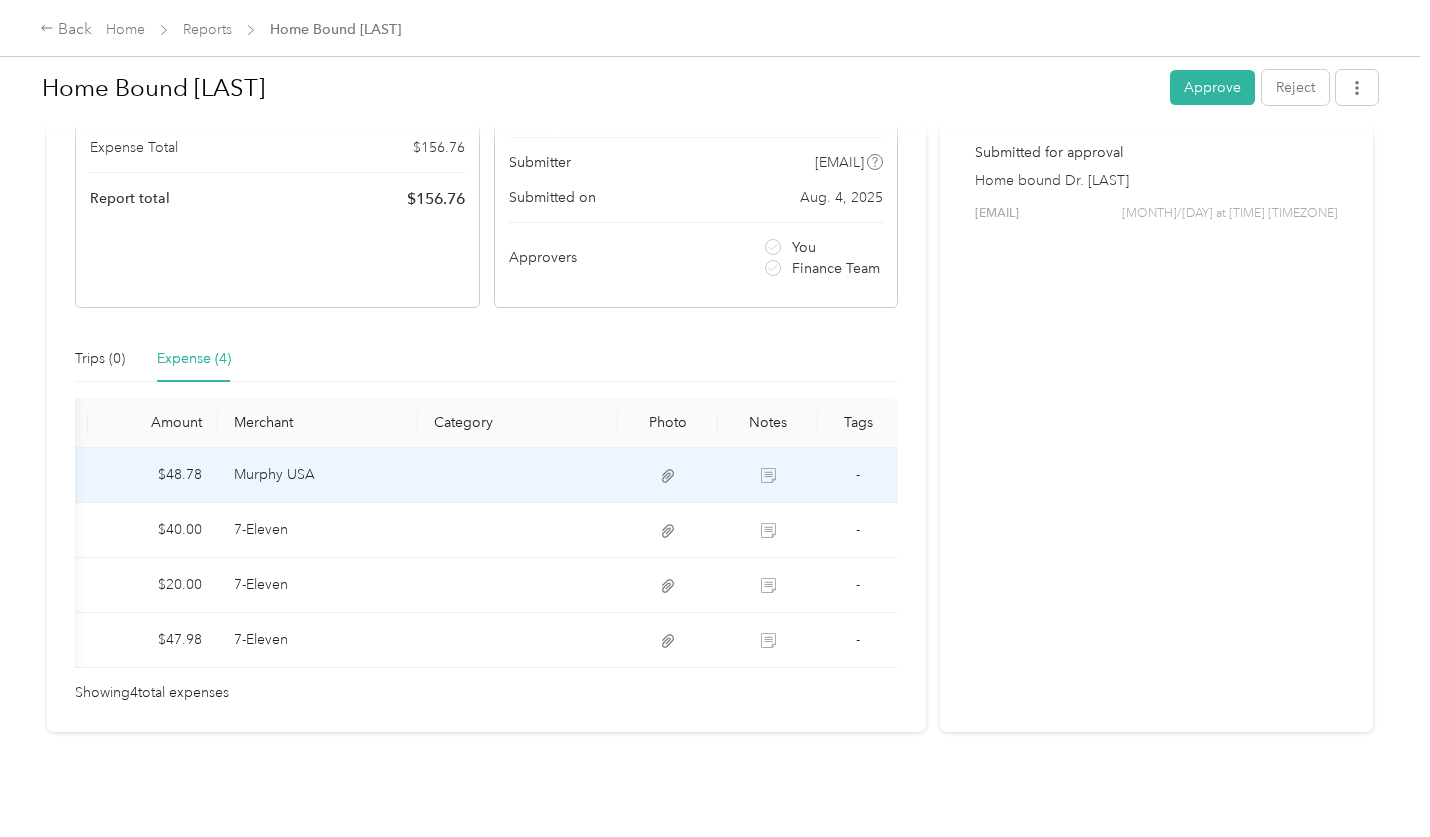 click 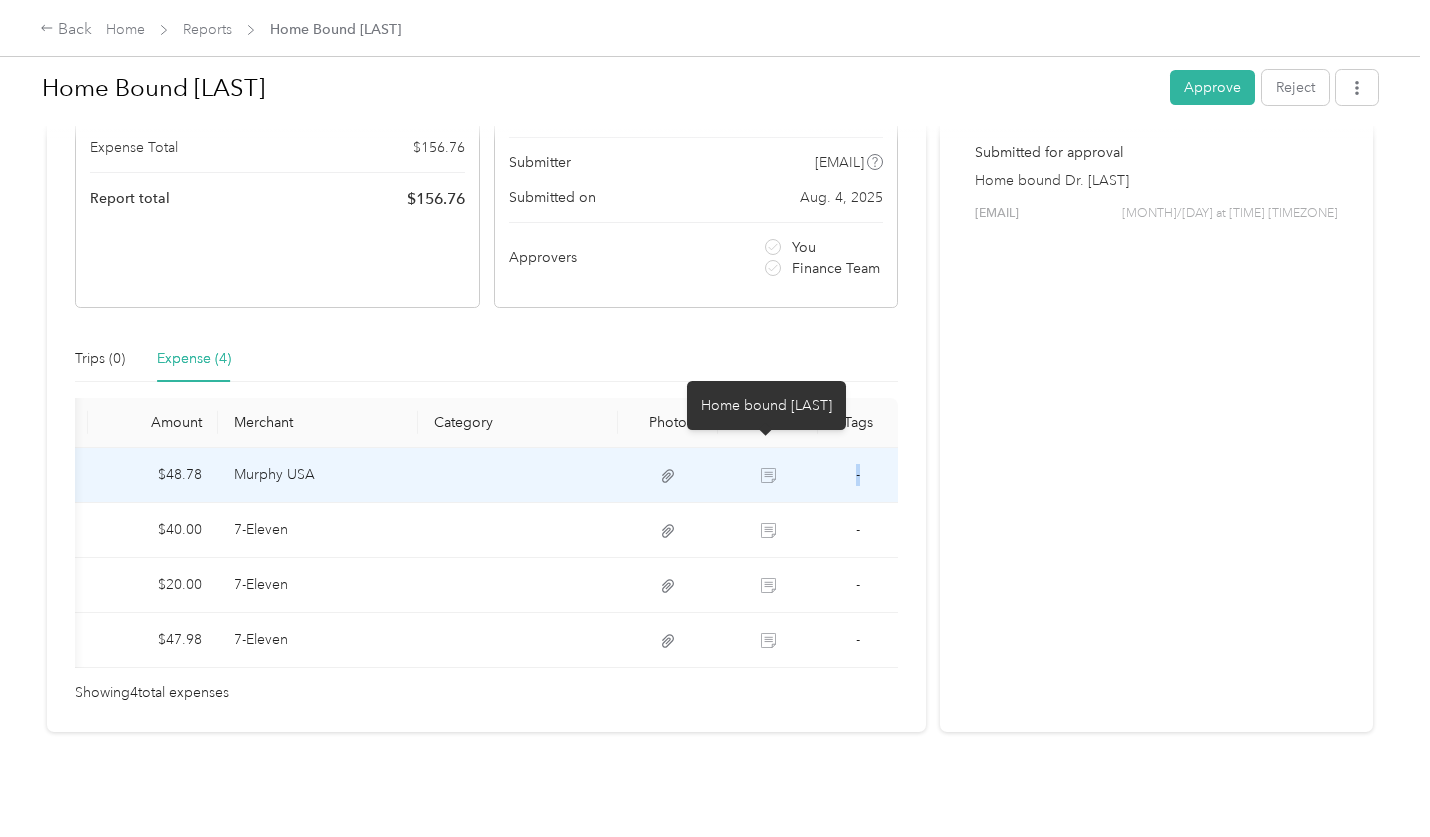 click 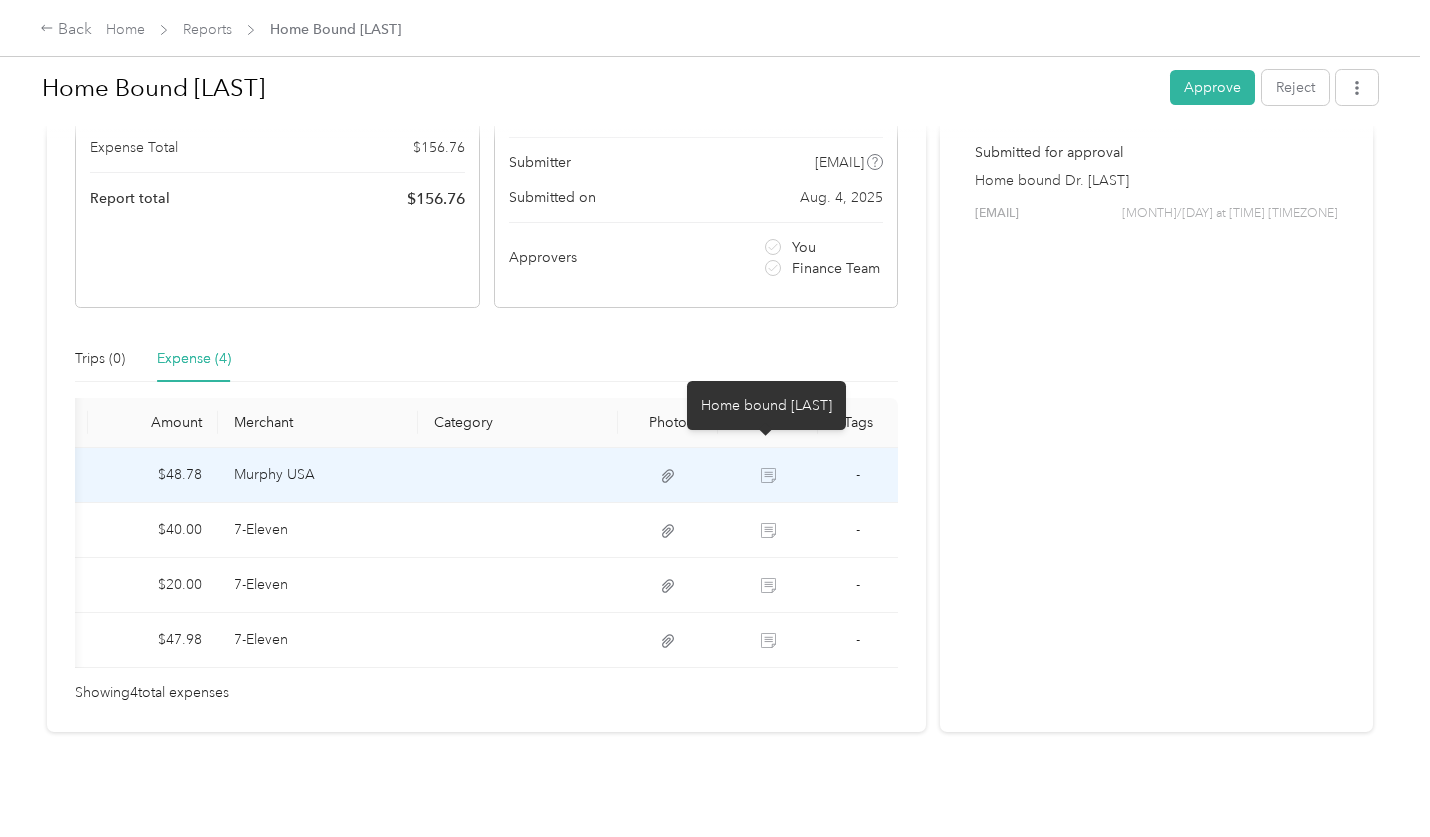click 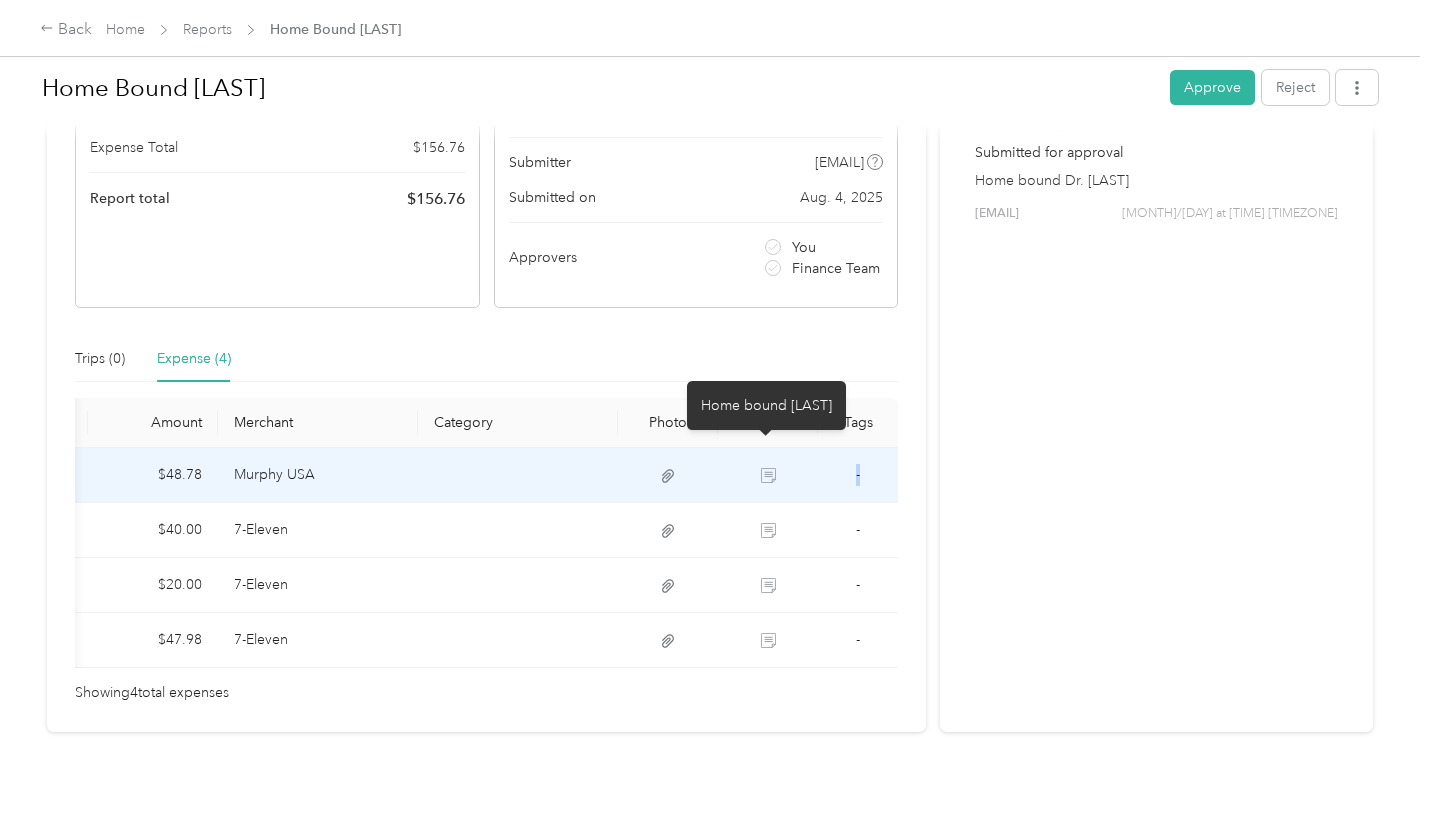 click 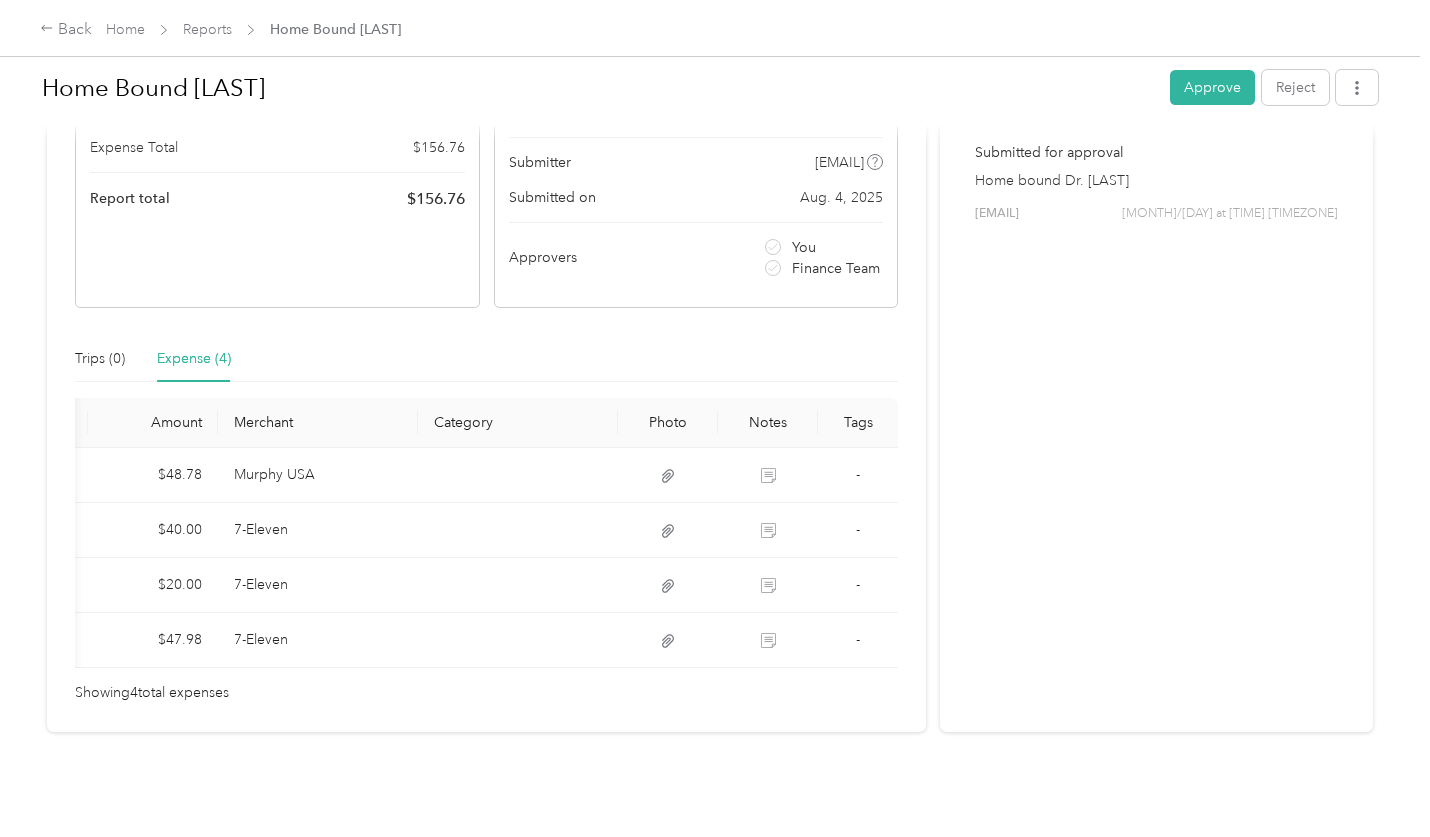 drag, startPoint x: 769, startPoint y: 449, endPoint x: 755, endPoint y: 445, distance: 14.56022 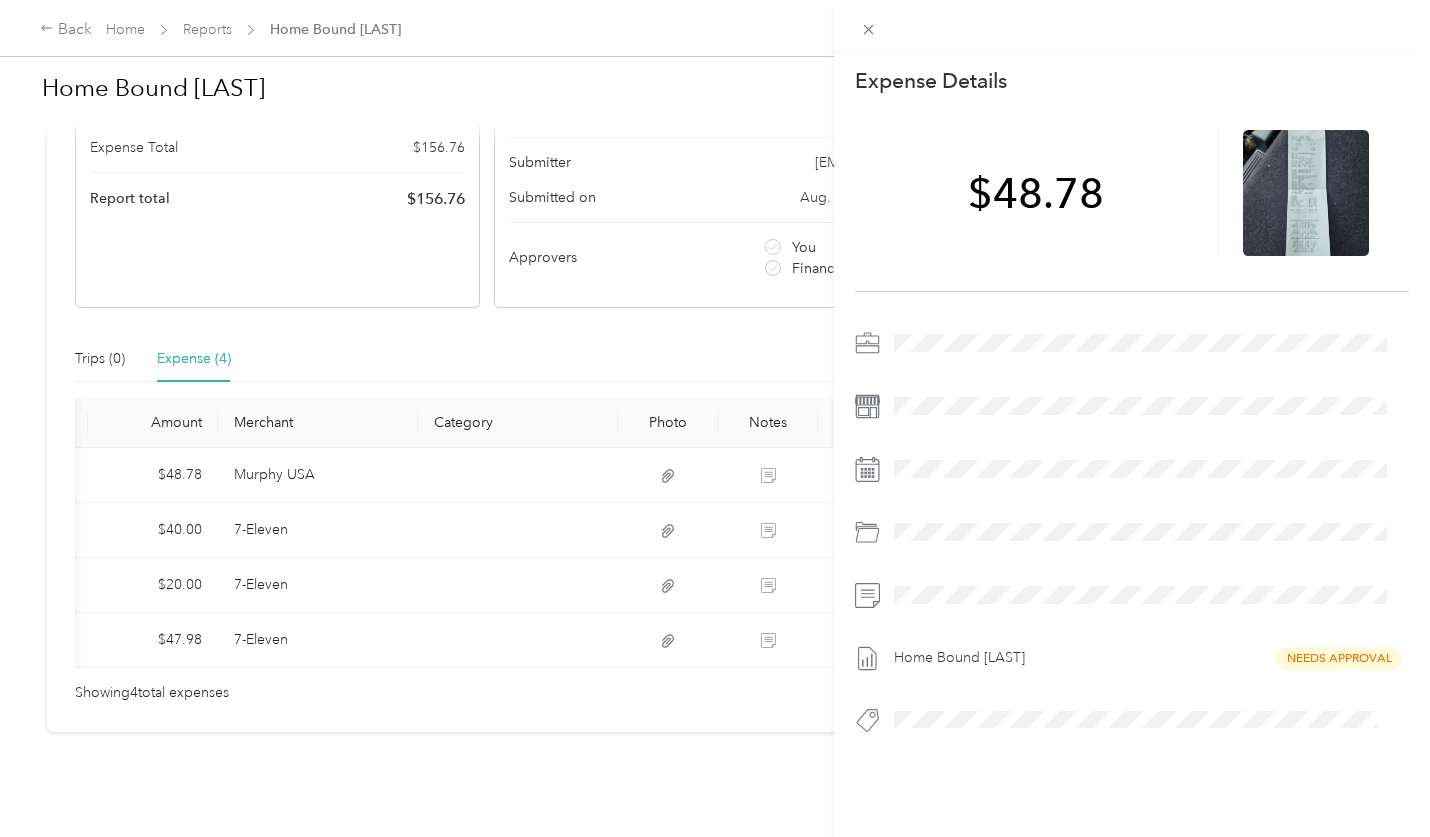 click on "This expense cannot be edited because it is either under review, approved, or paid. Contact your Team Manager to edit it. Expense Details Save $48.78 Home Bound [LAST] Needs Approval" at bounding box center [715, 418] 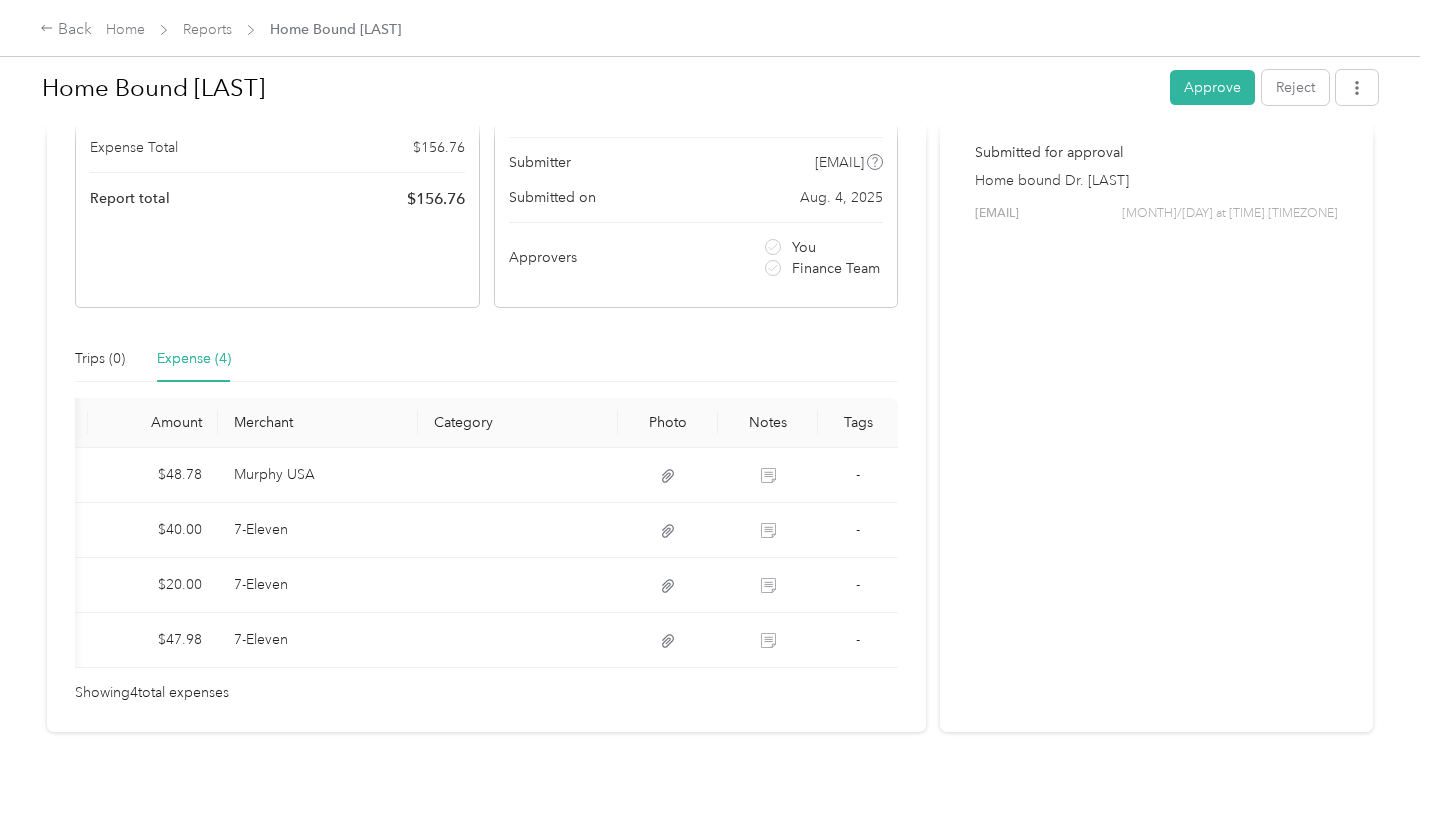 click at bounding box center (715, 418) 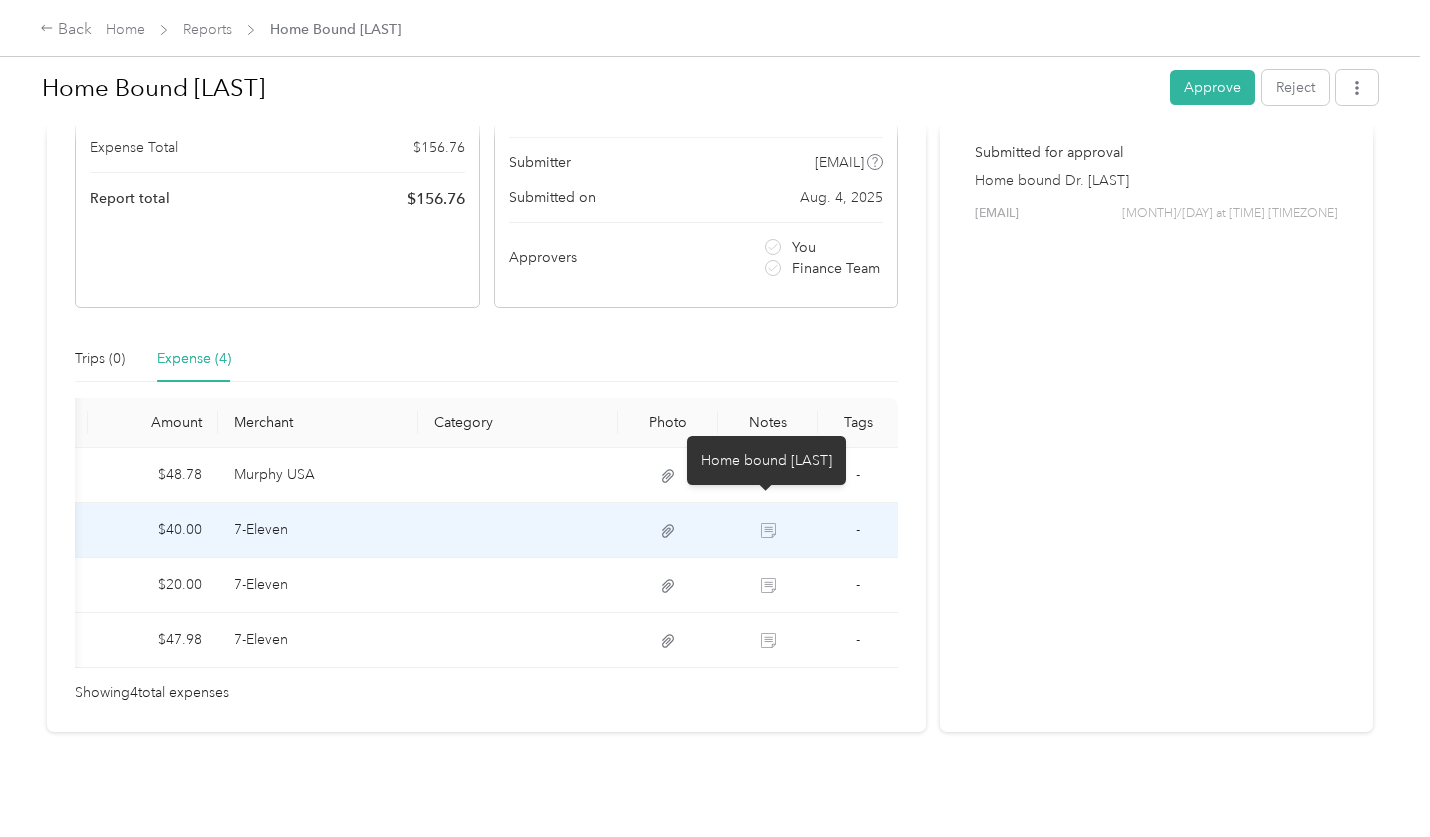 click 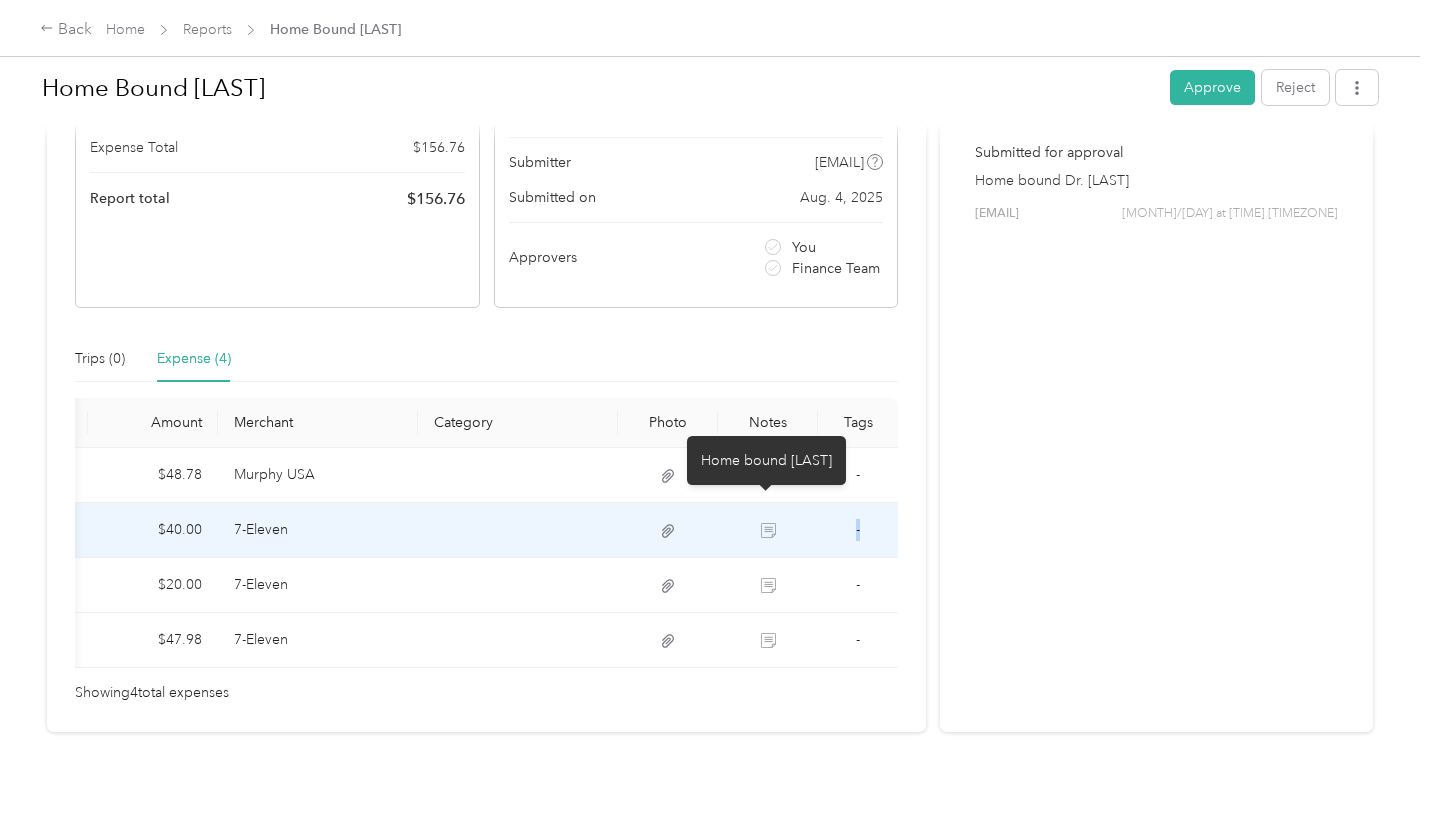 click 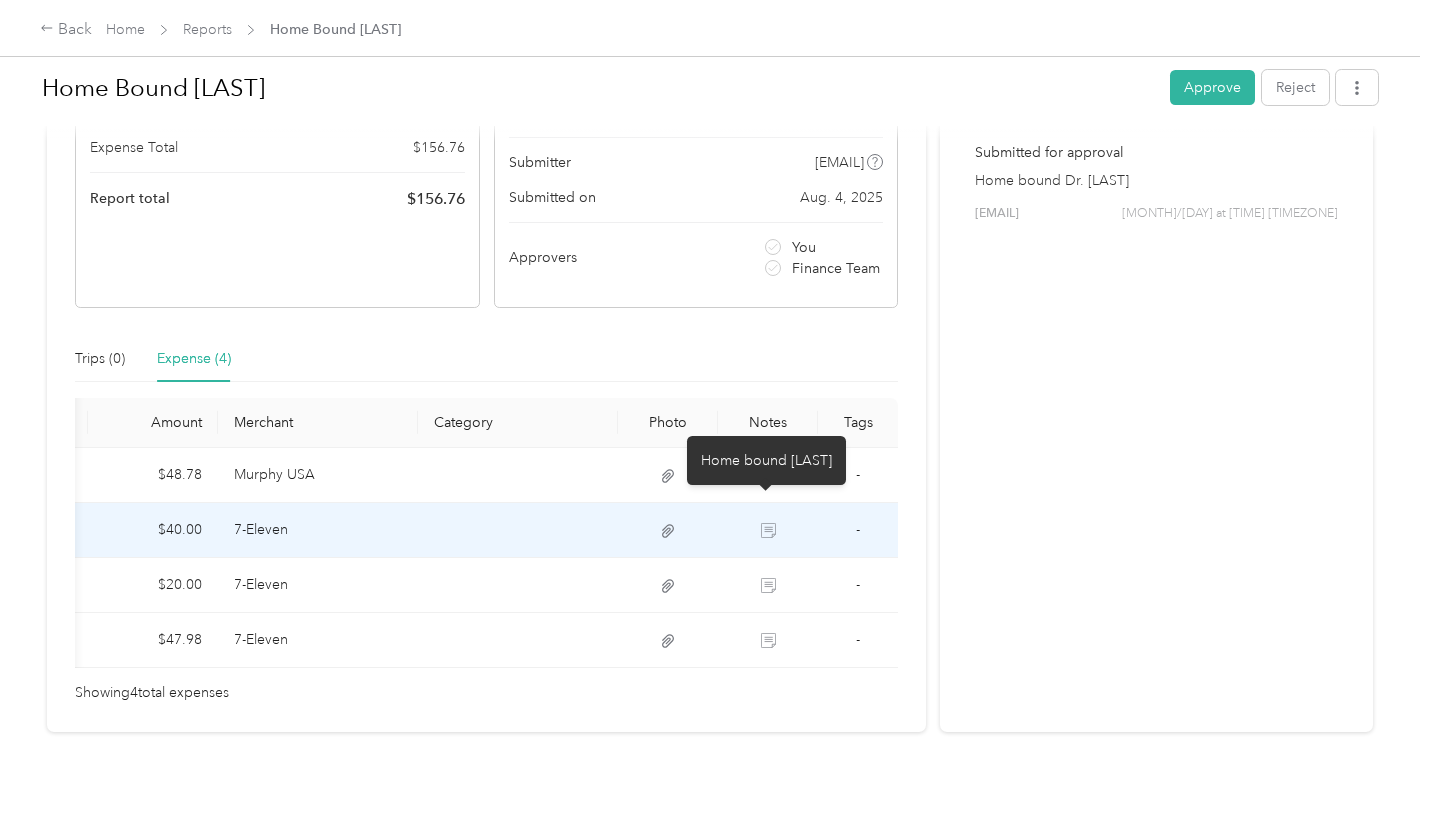 click 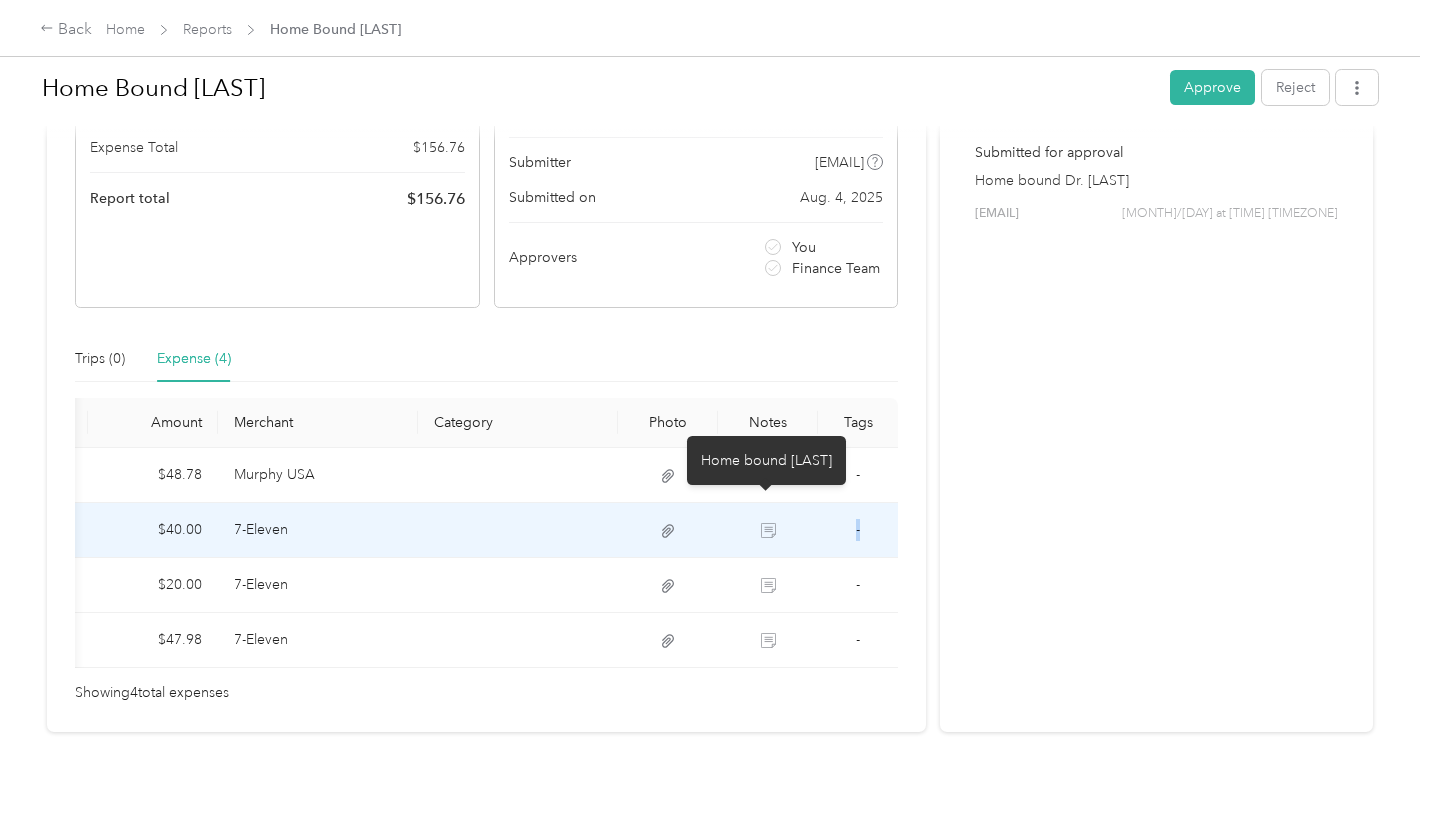 click 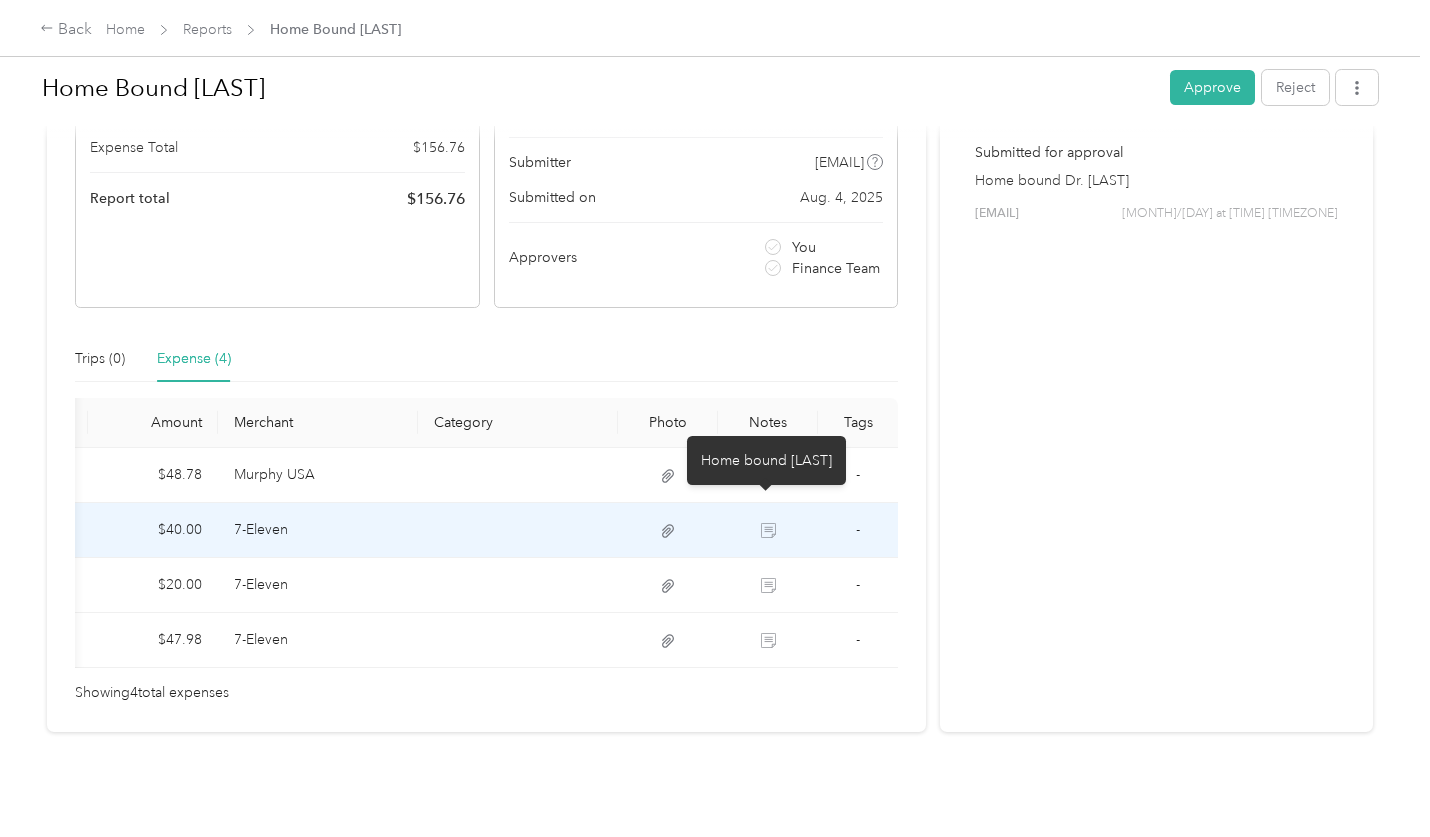 click 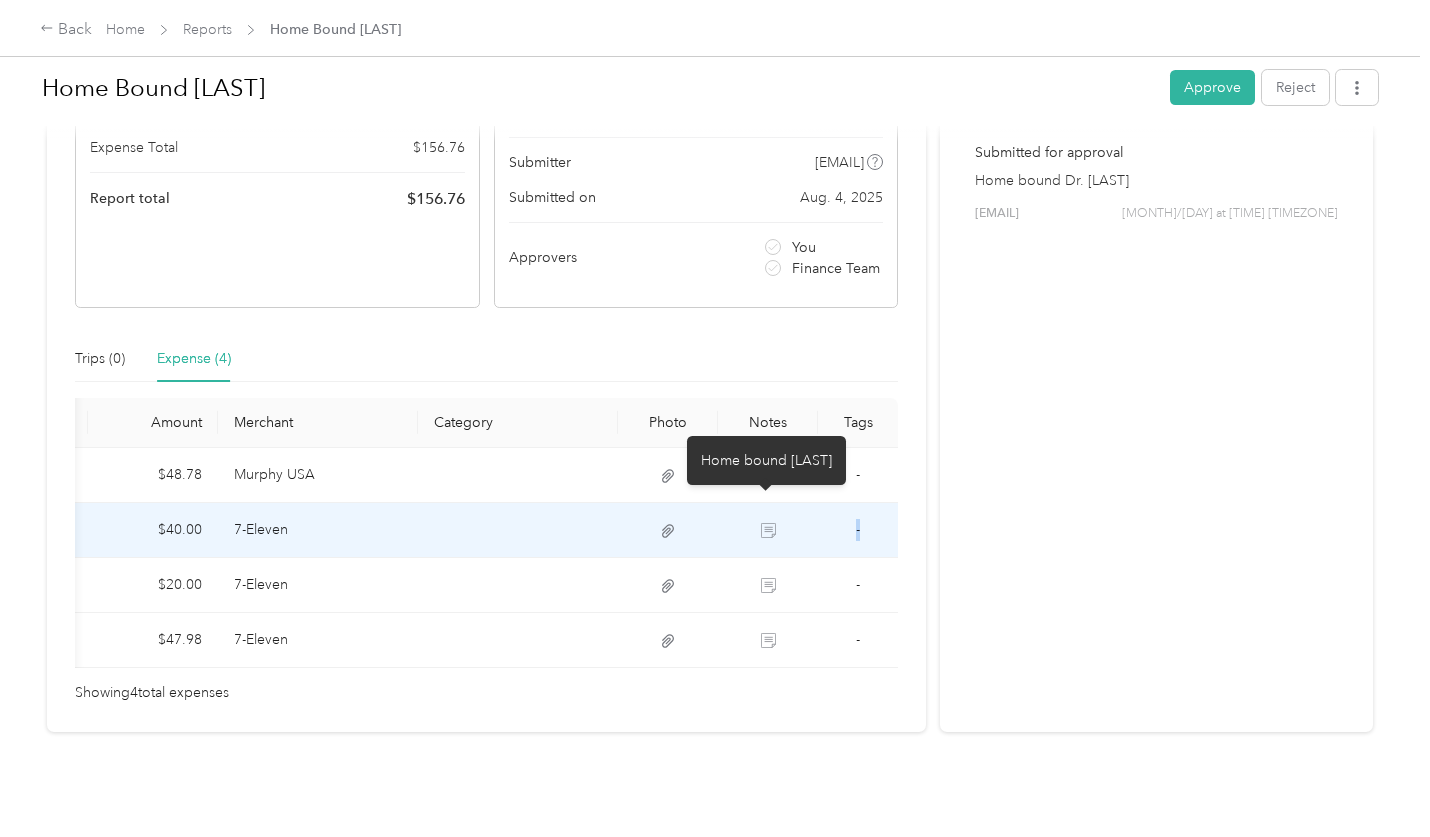 click 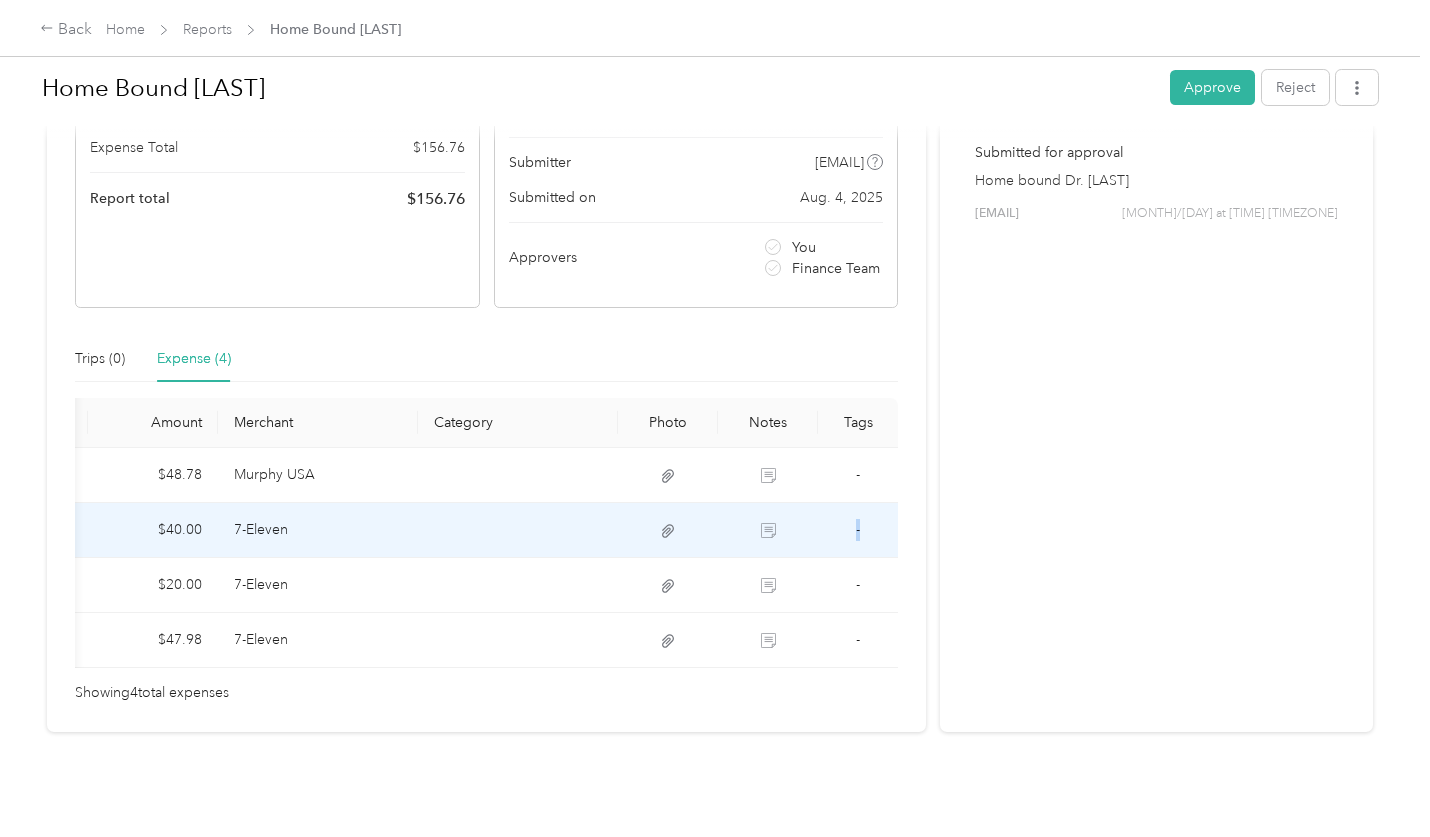 drag, startPoint x: 764, startPoint y: 499, endPoint x: 850, endPoint y: 498, distance: 86.00581 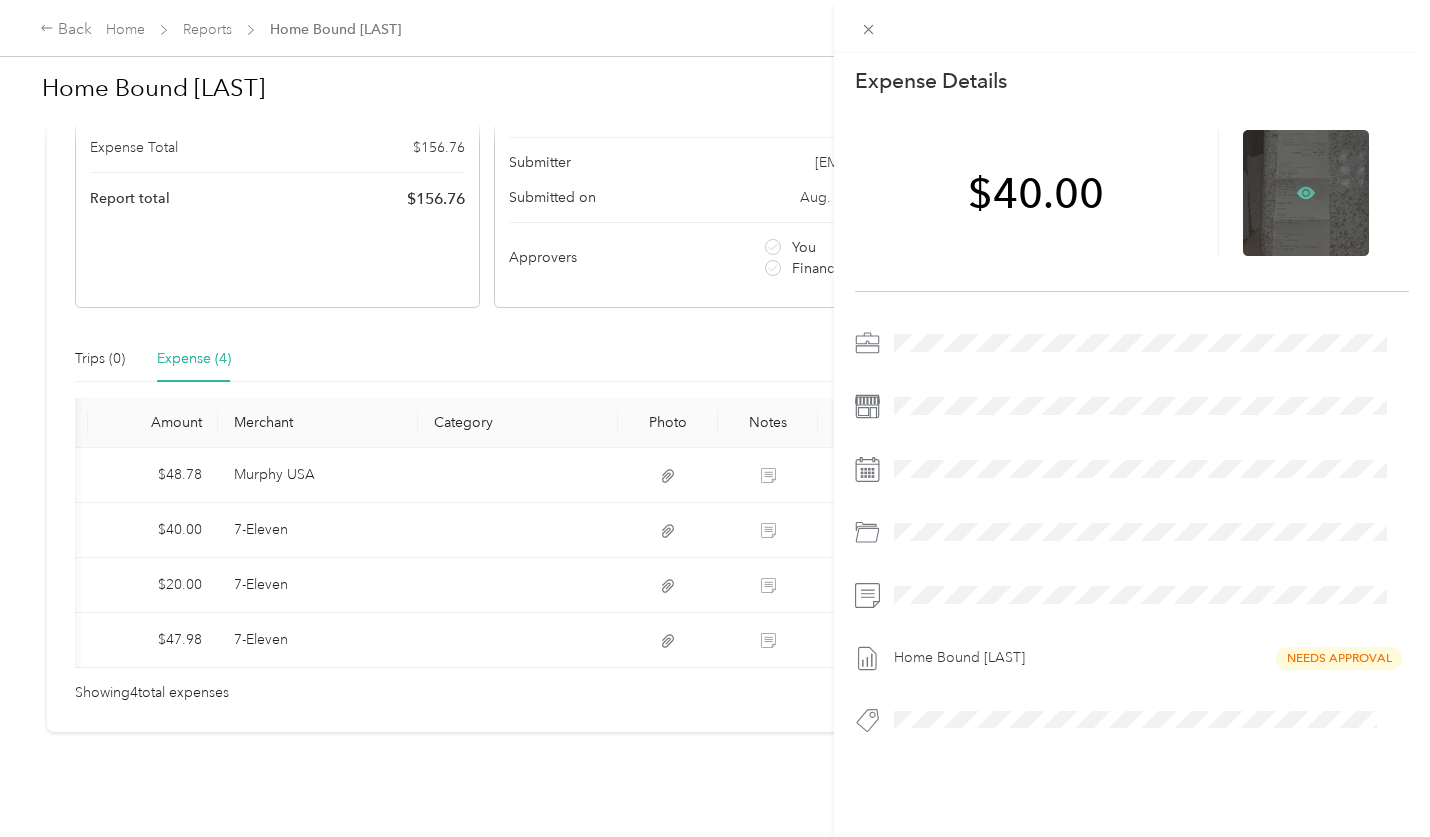 click 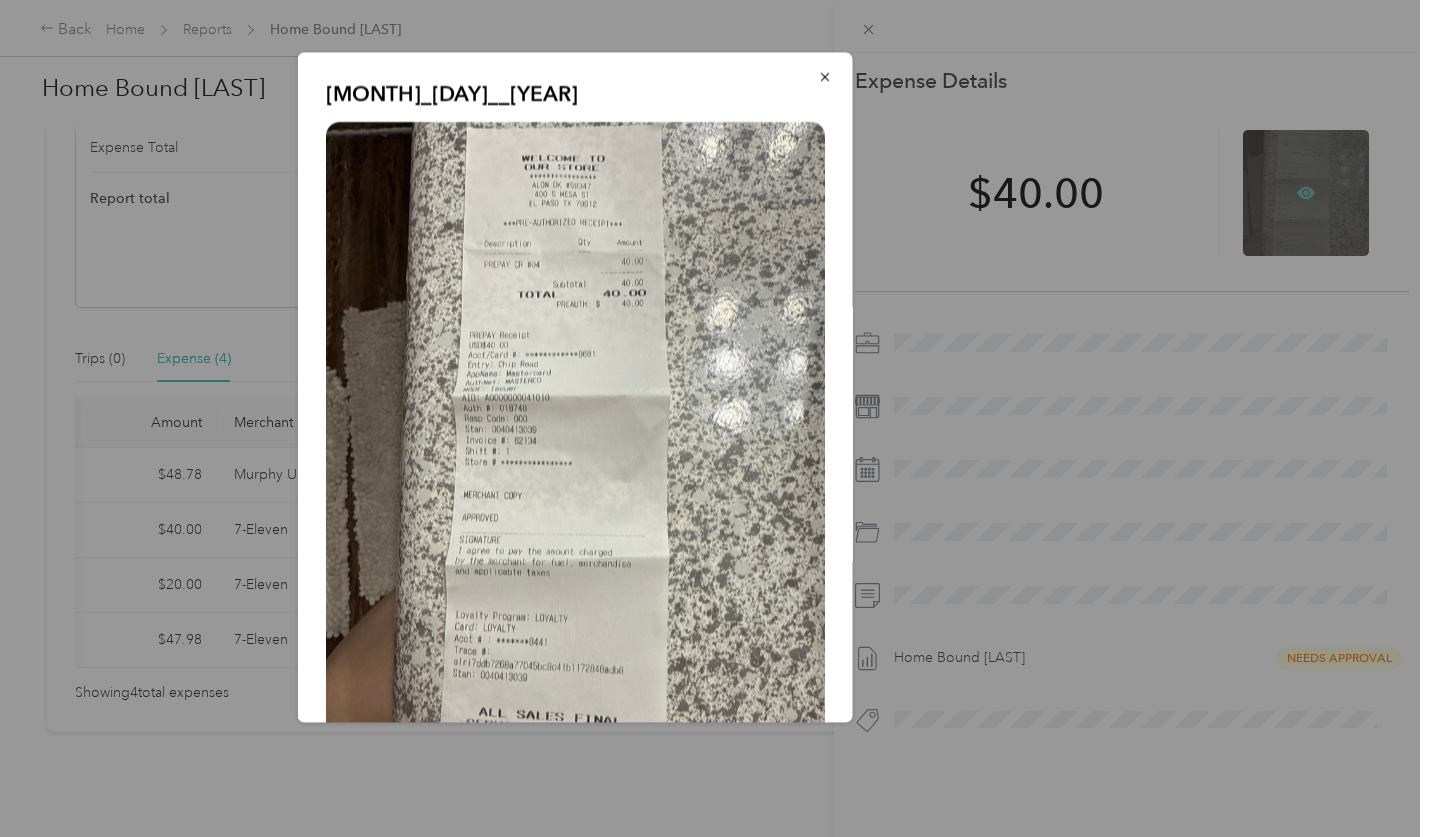click at bounding box center [715, 418] 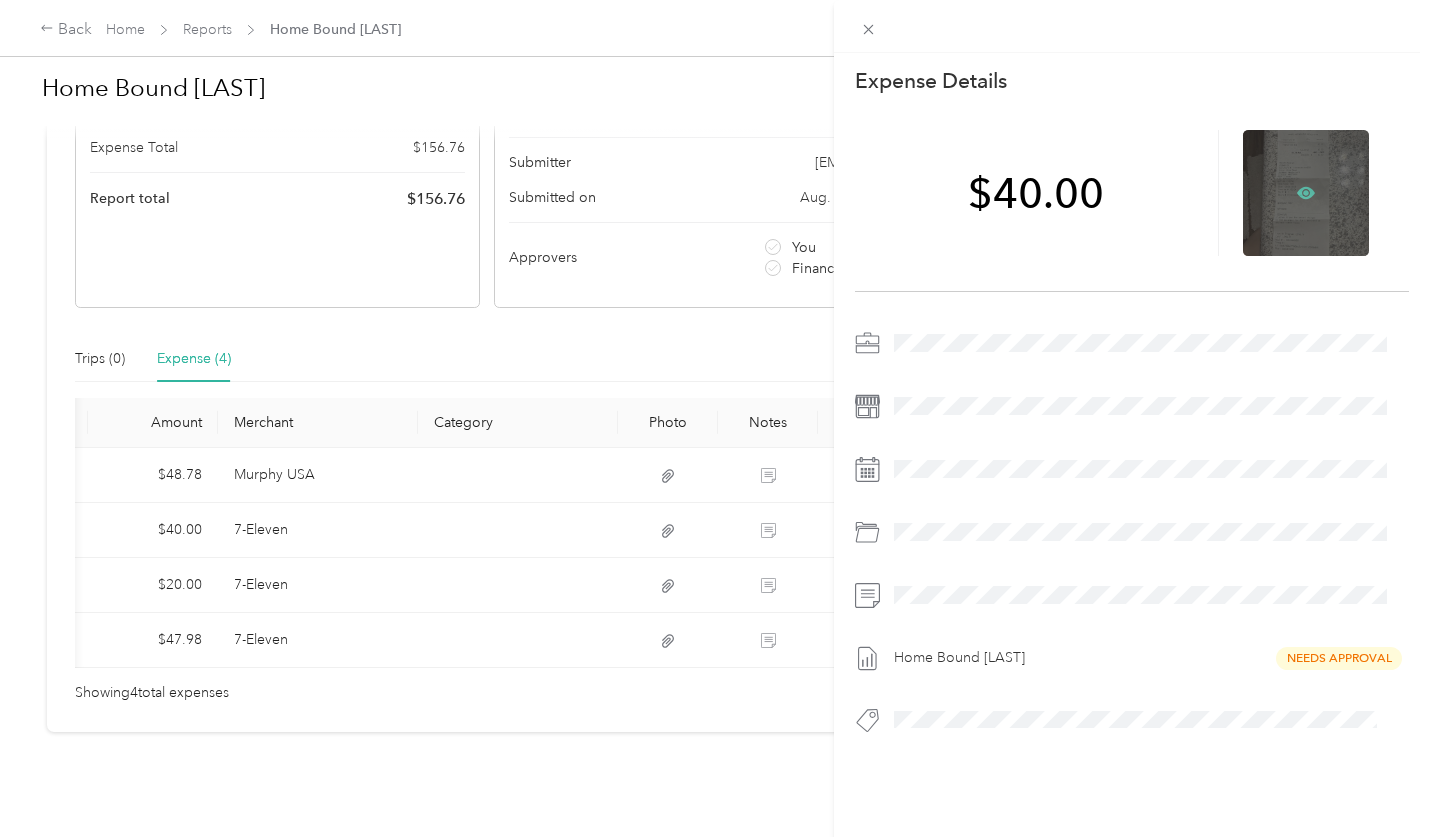 click 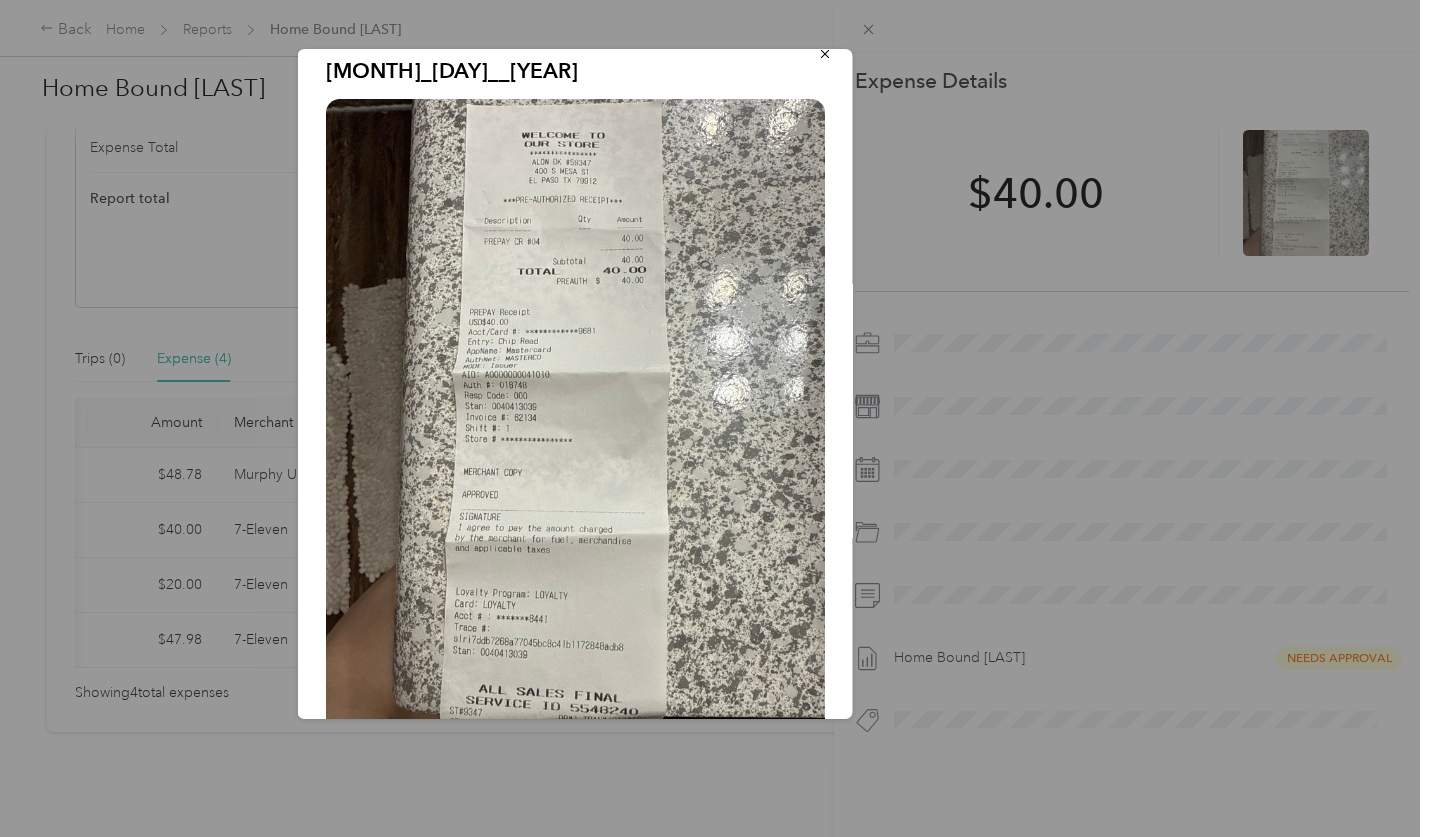 scroll, scrollTop: 21, scrollLeft: 0, axis: vertical 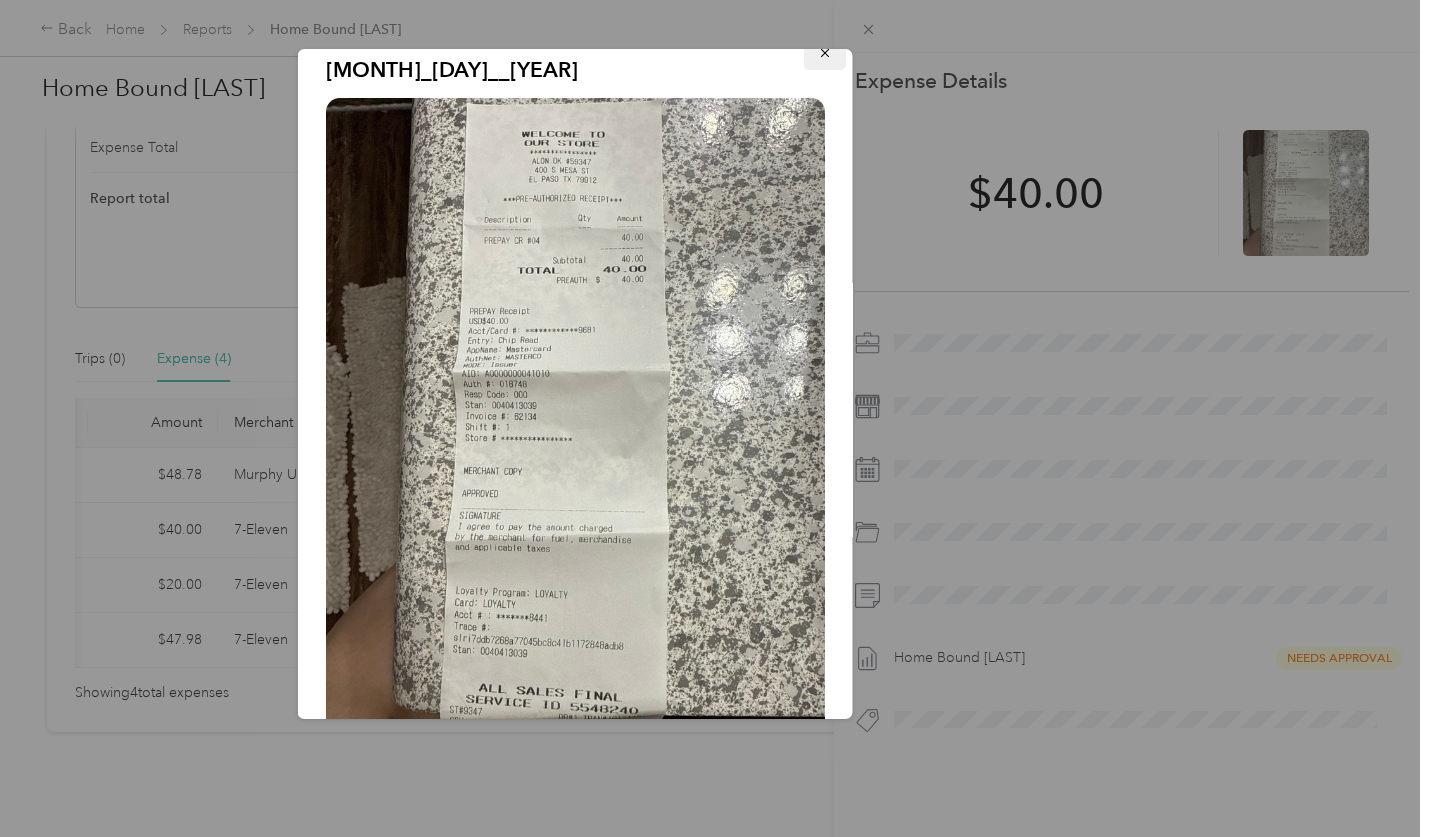 click 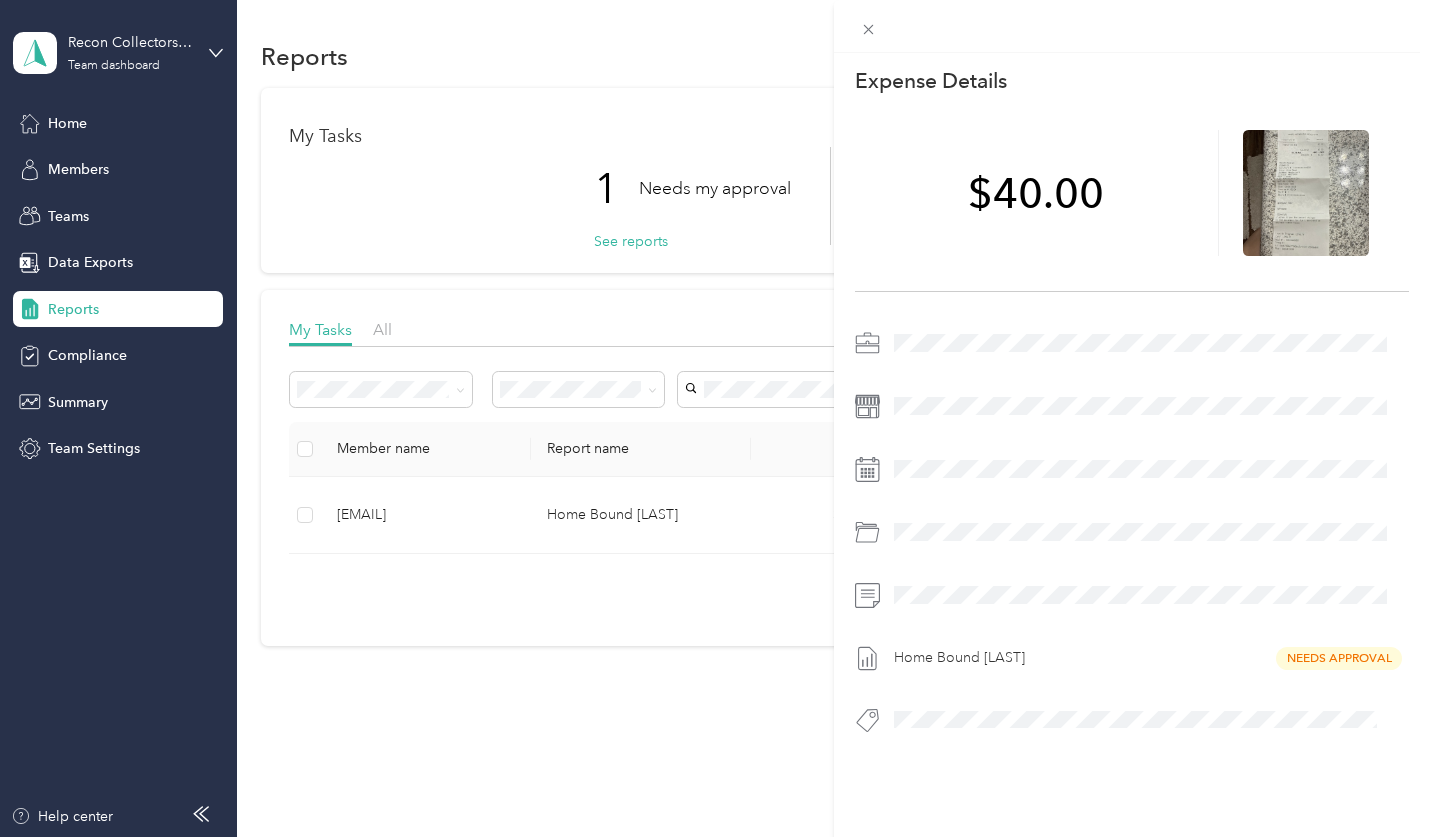 click on "This expense cannot be edited because it is either under review, approved, or paid. Contact your Team Manager to edit it. Expense Details Save $40.00 Home Bound [LAST] Needs Approval" at bounding box center [715, 418] 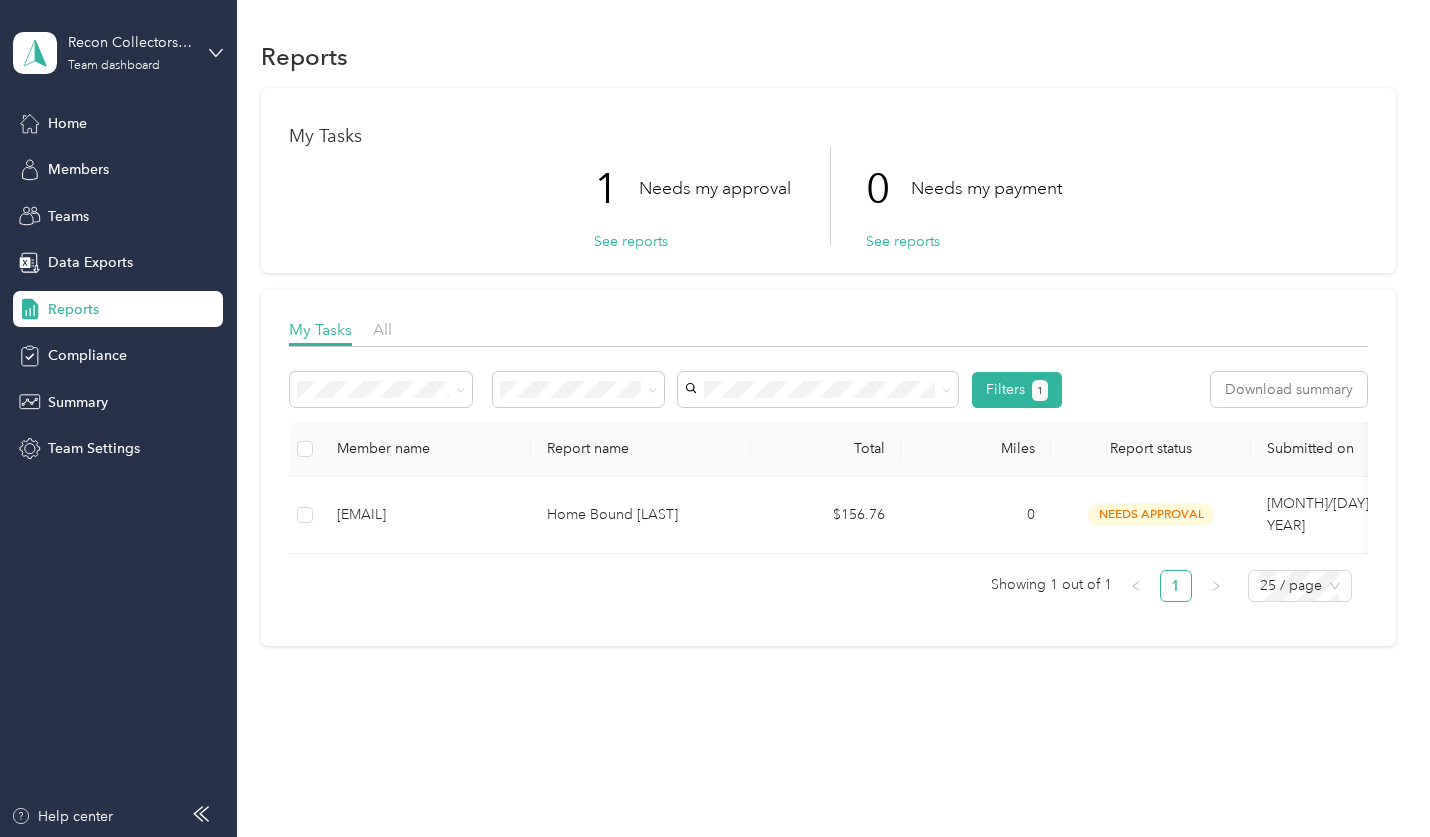 scroll, scrollTop: 0, scrollLeft: 49, axis: horizontal 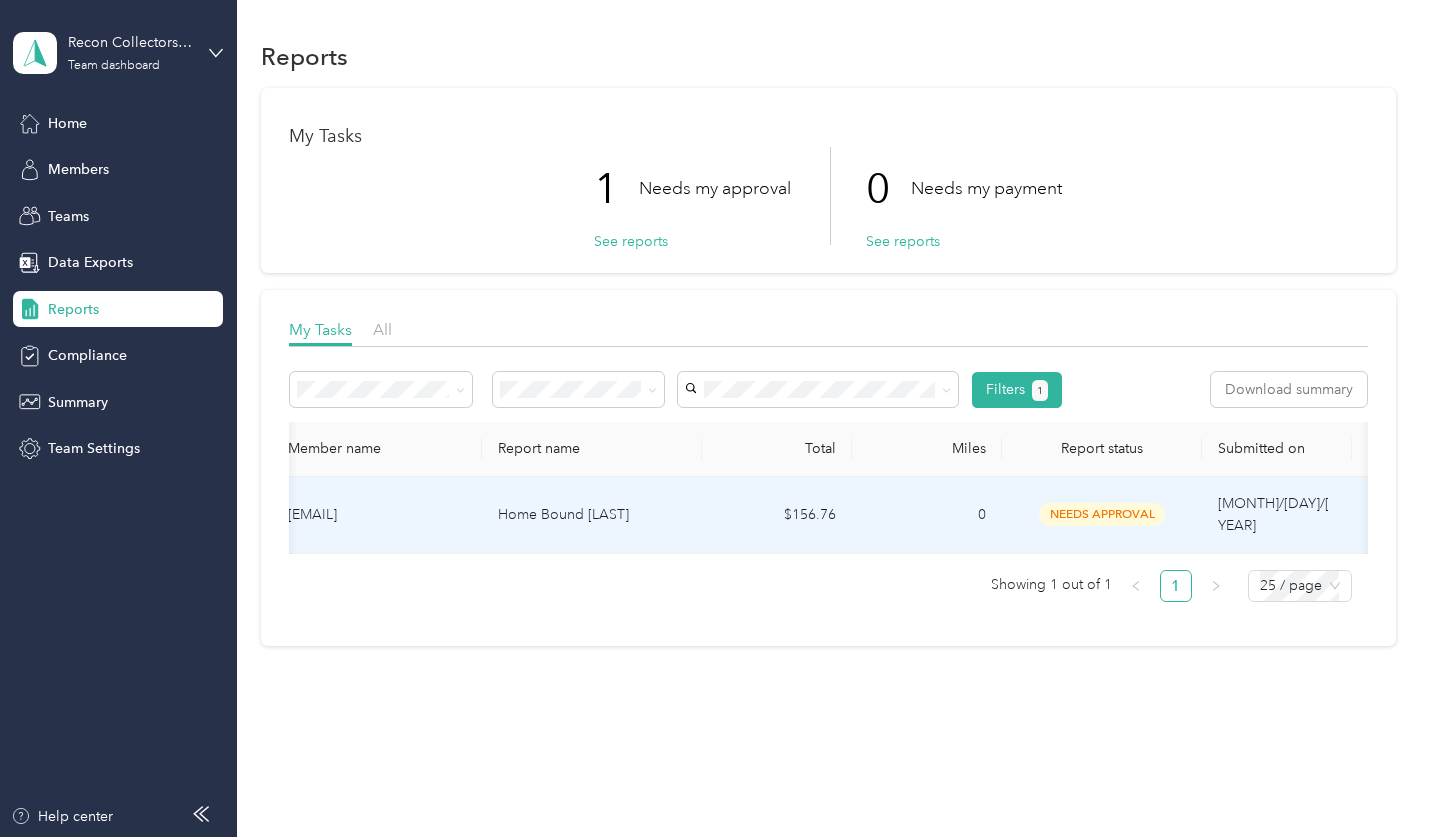 click on "Home Bound [LAST]" at bounding box center [592, 515] 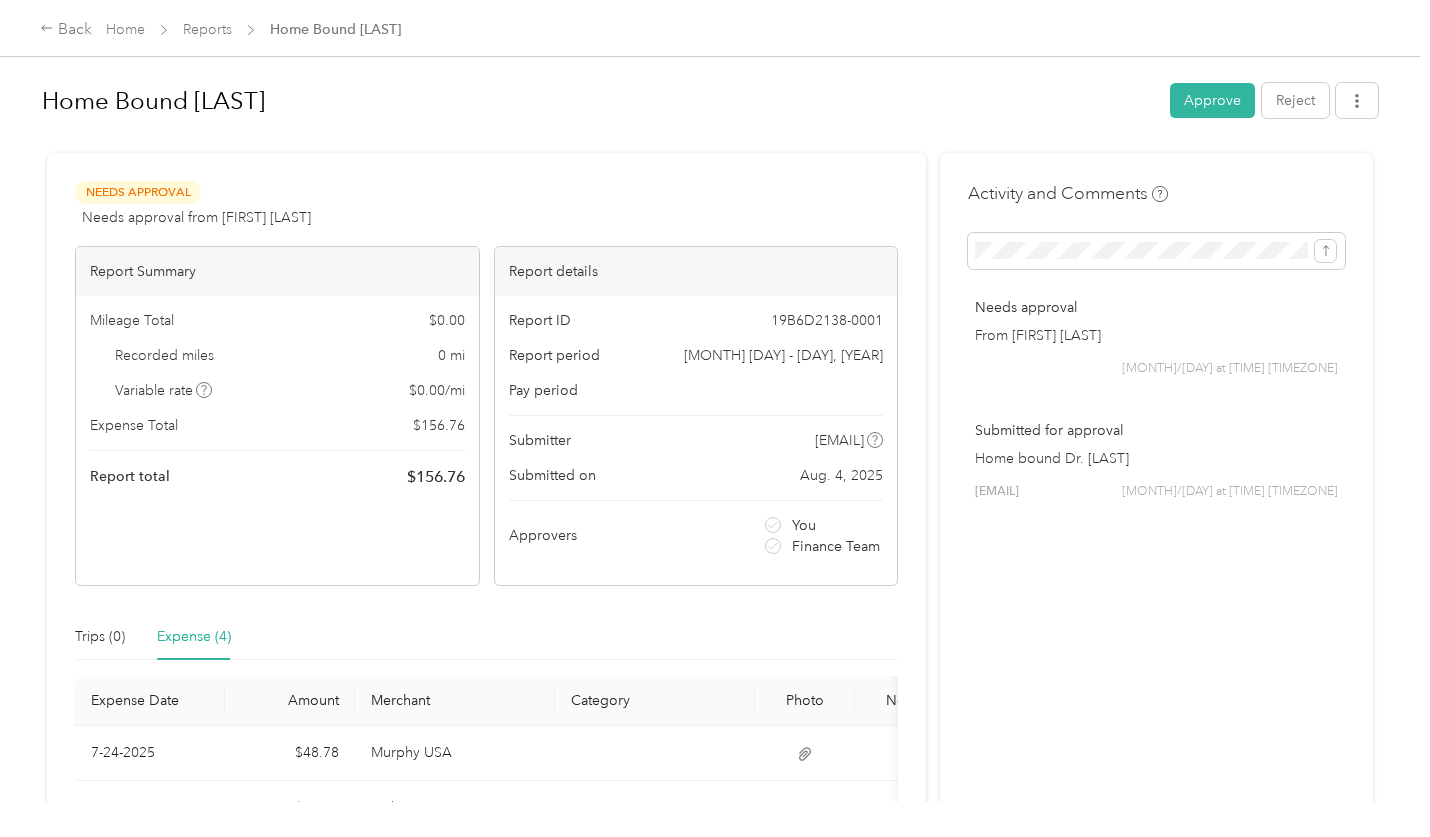 scroll, scrollTop: 307, scrollLeft: 0, axis: vertical 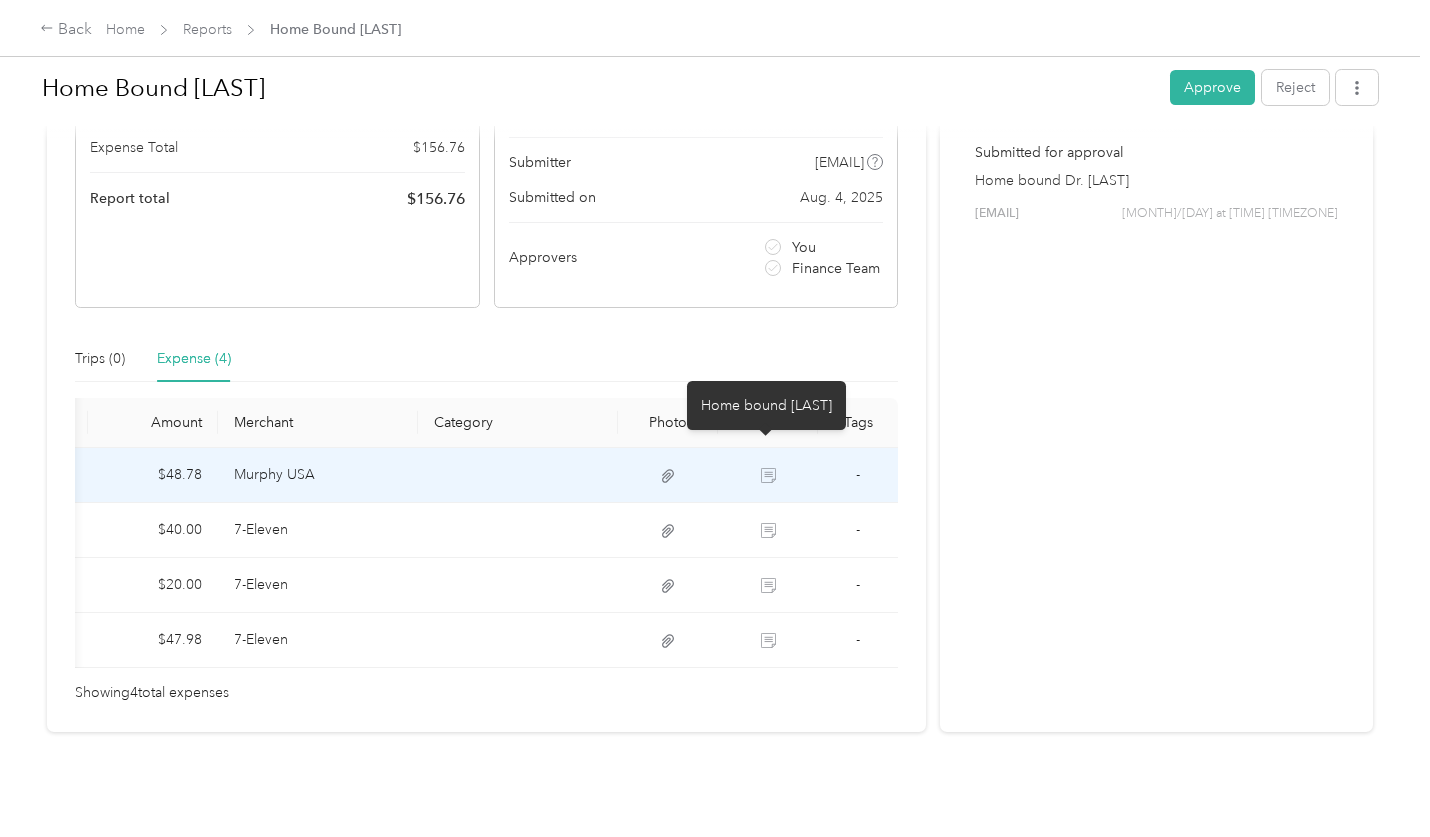 click 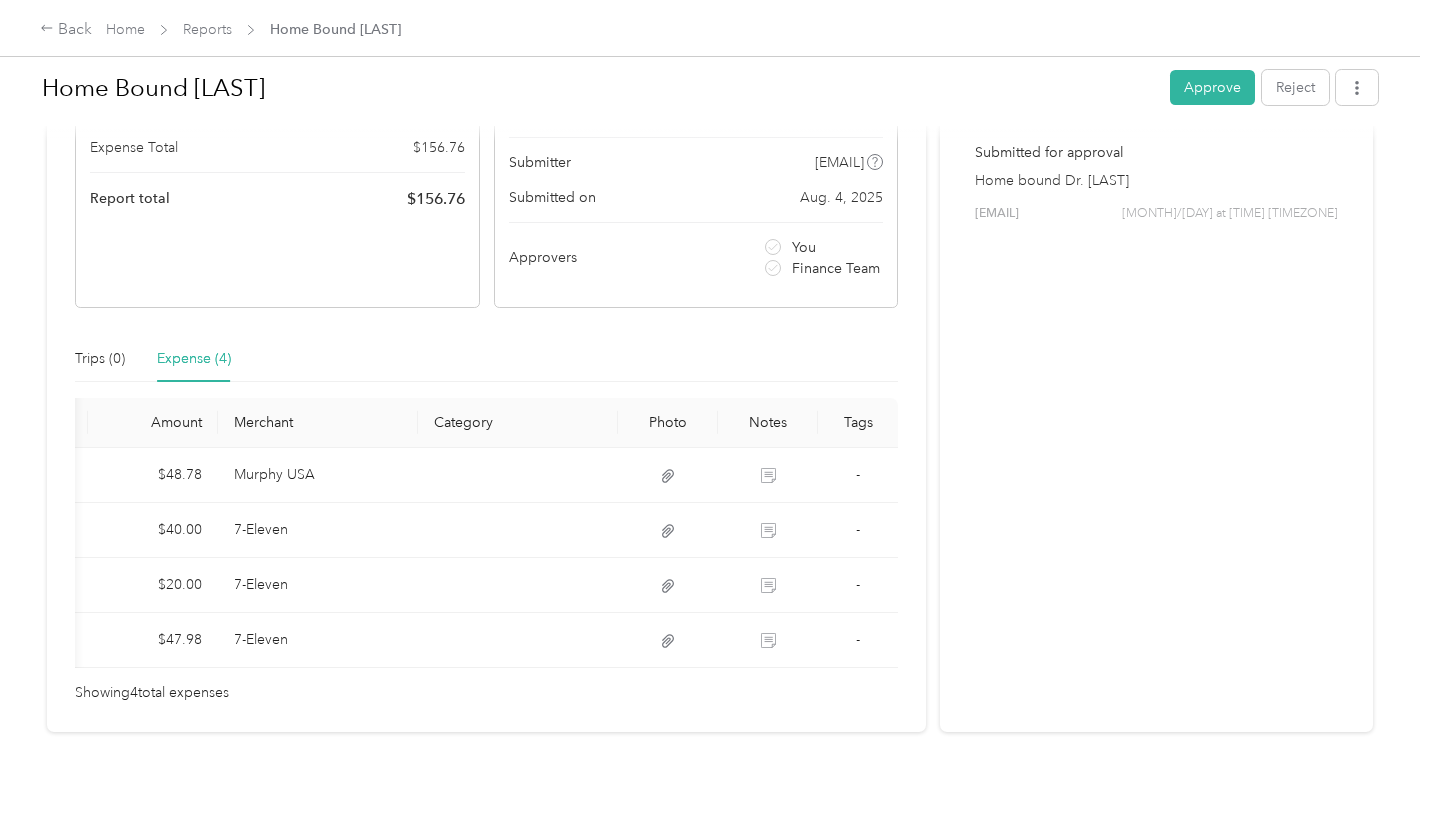 scroll, scrollTop: 298, scrollLeft: 0, axis: vertical 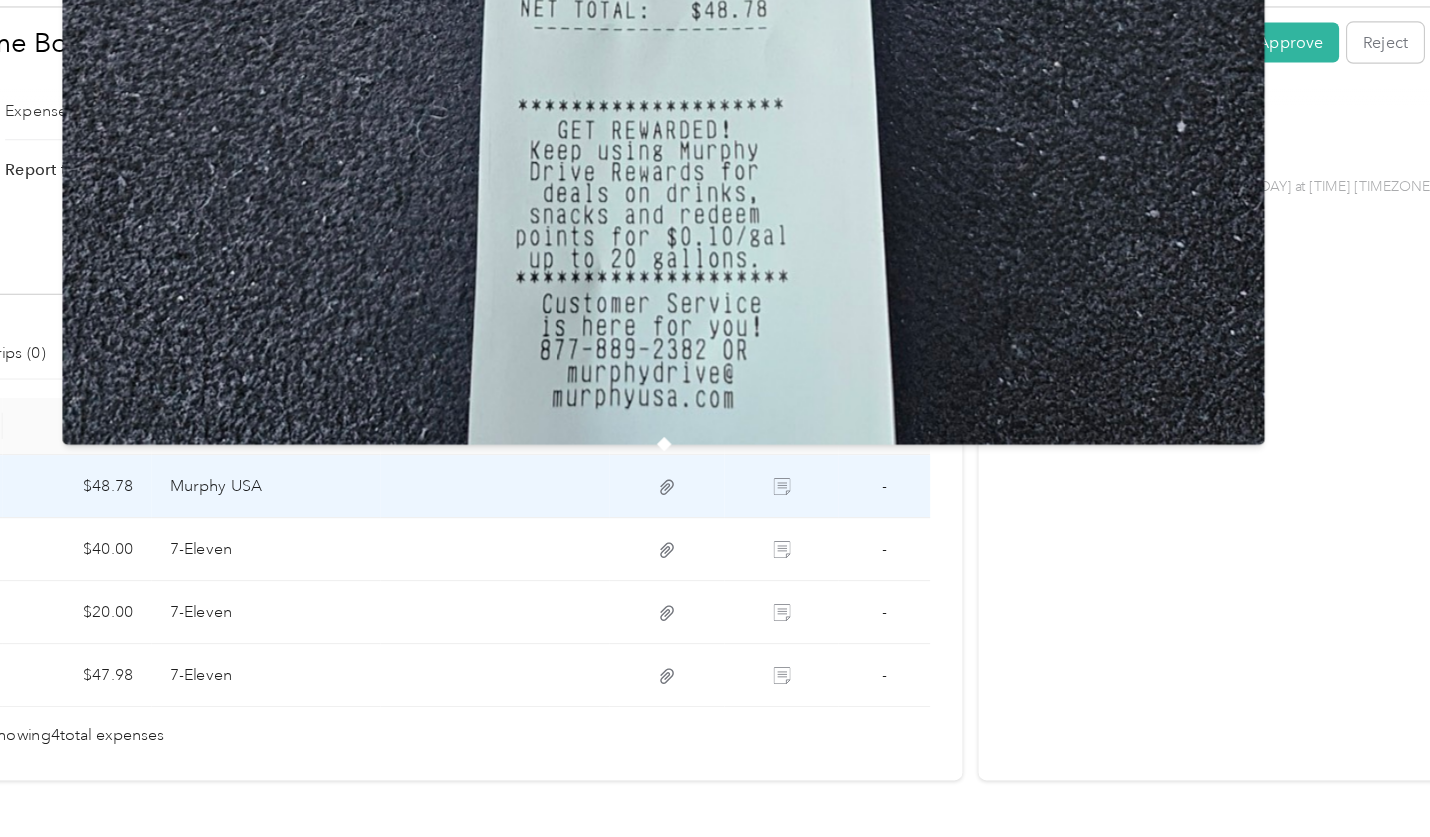 click at bounding box center [665, -86] 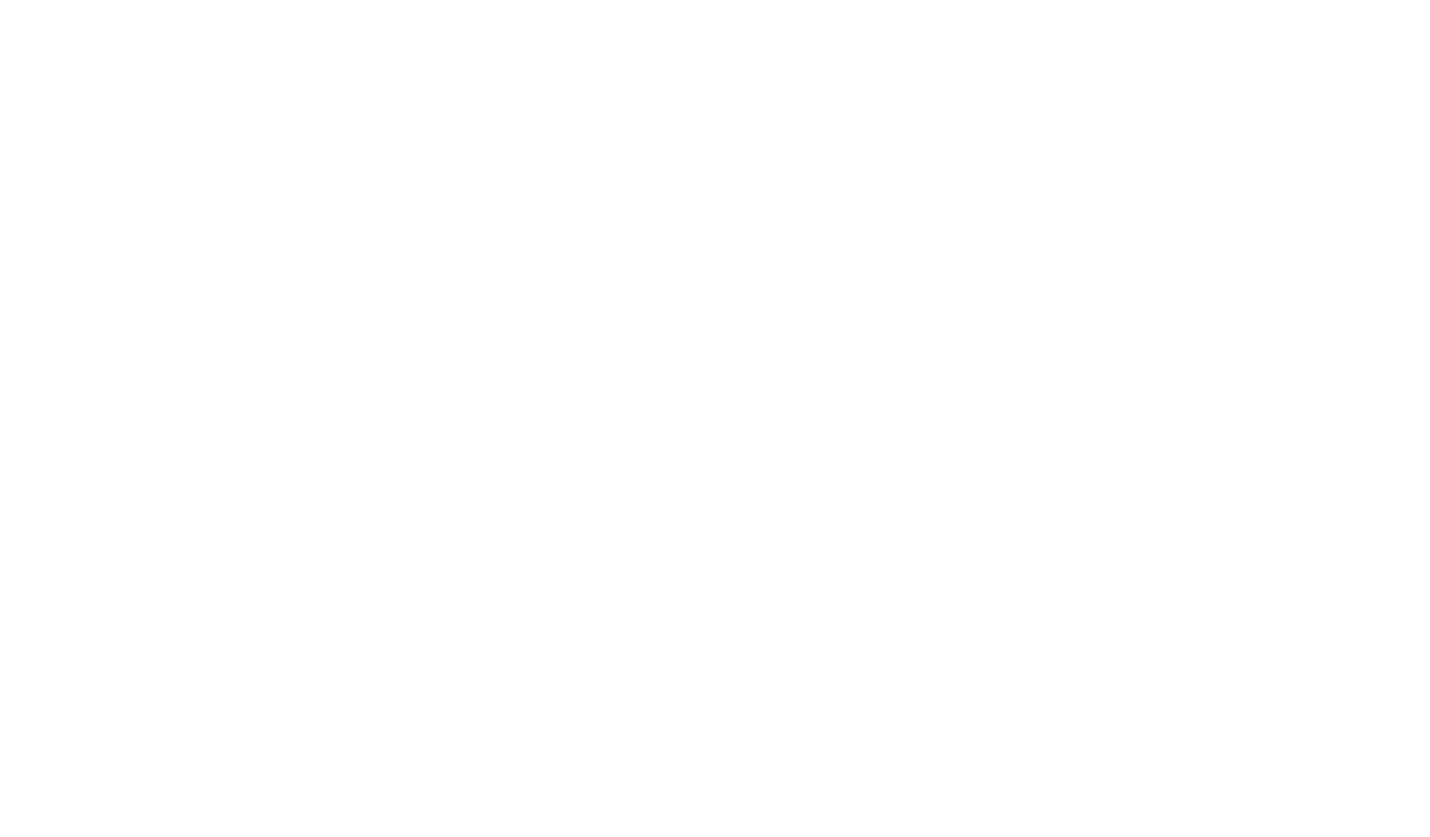 scroll, scrollTop: 0, scrollLeft: 0, axis: both 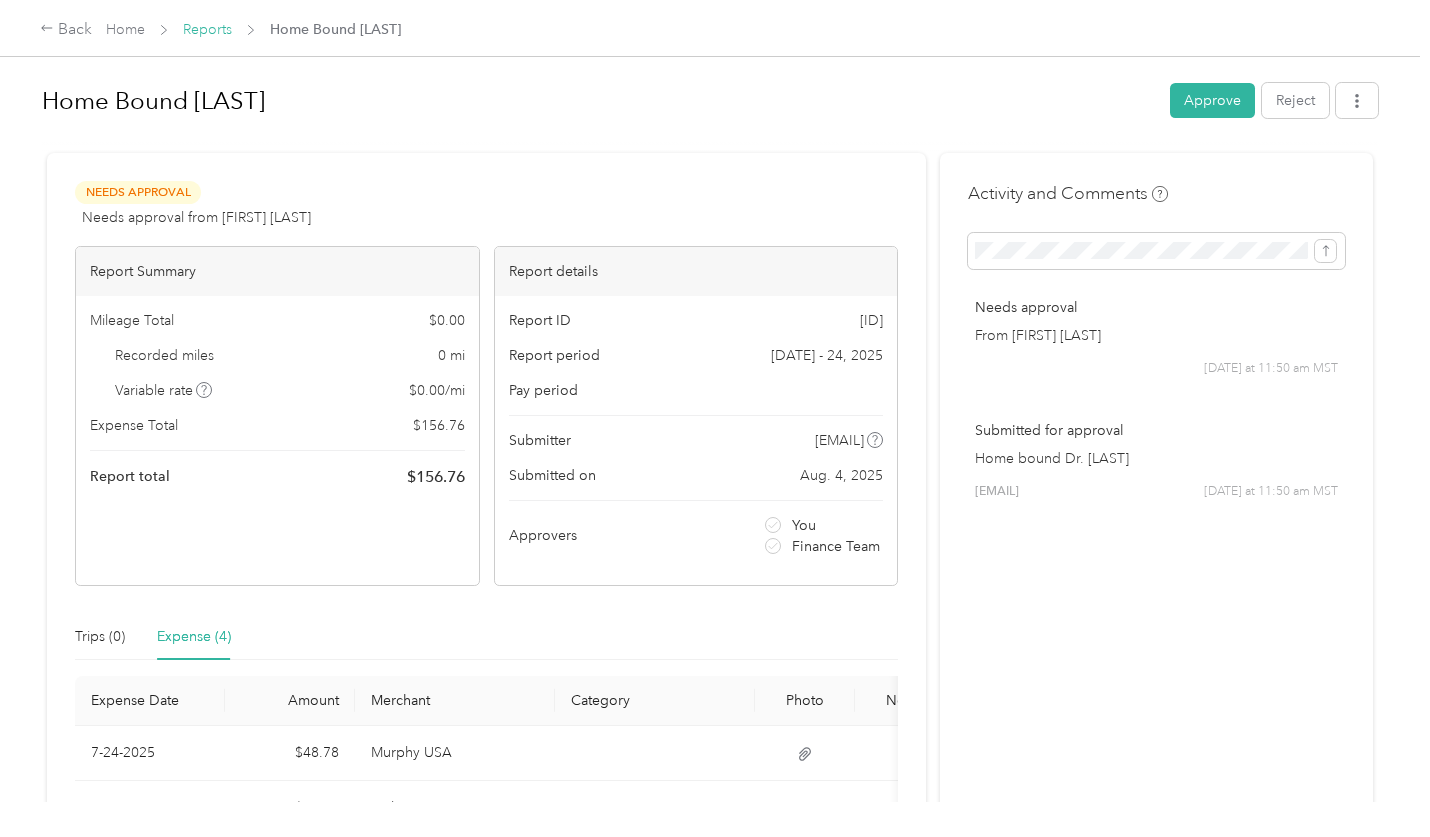 click on "Reports" at bounding box center [207, 29] 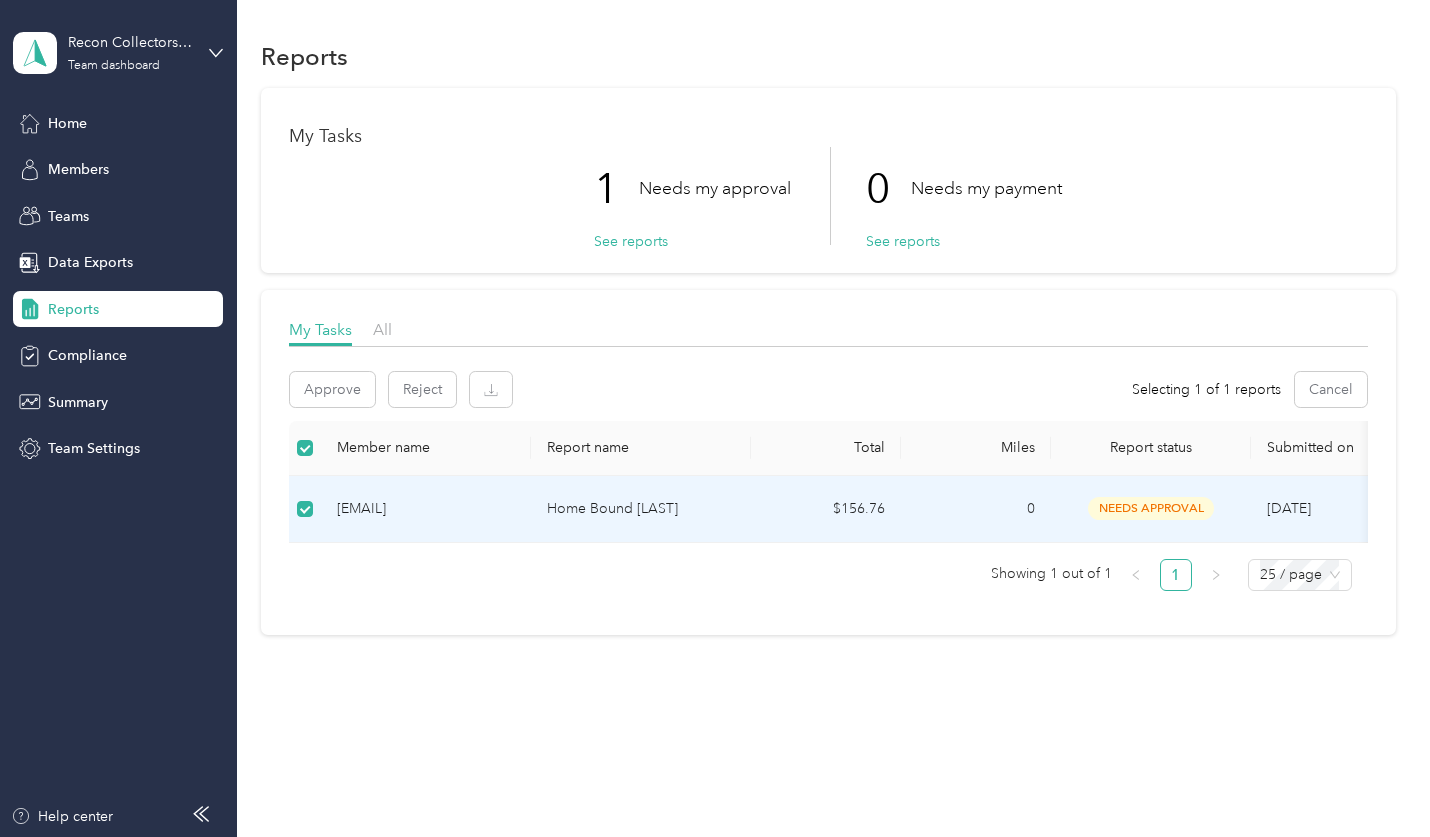 click on "Home Bound [LAST]" at bounding box center (641, 509) 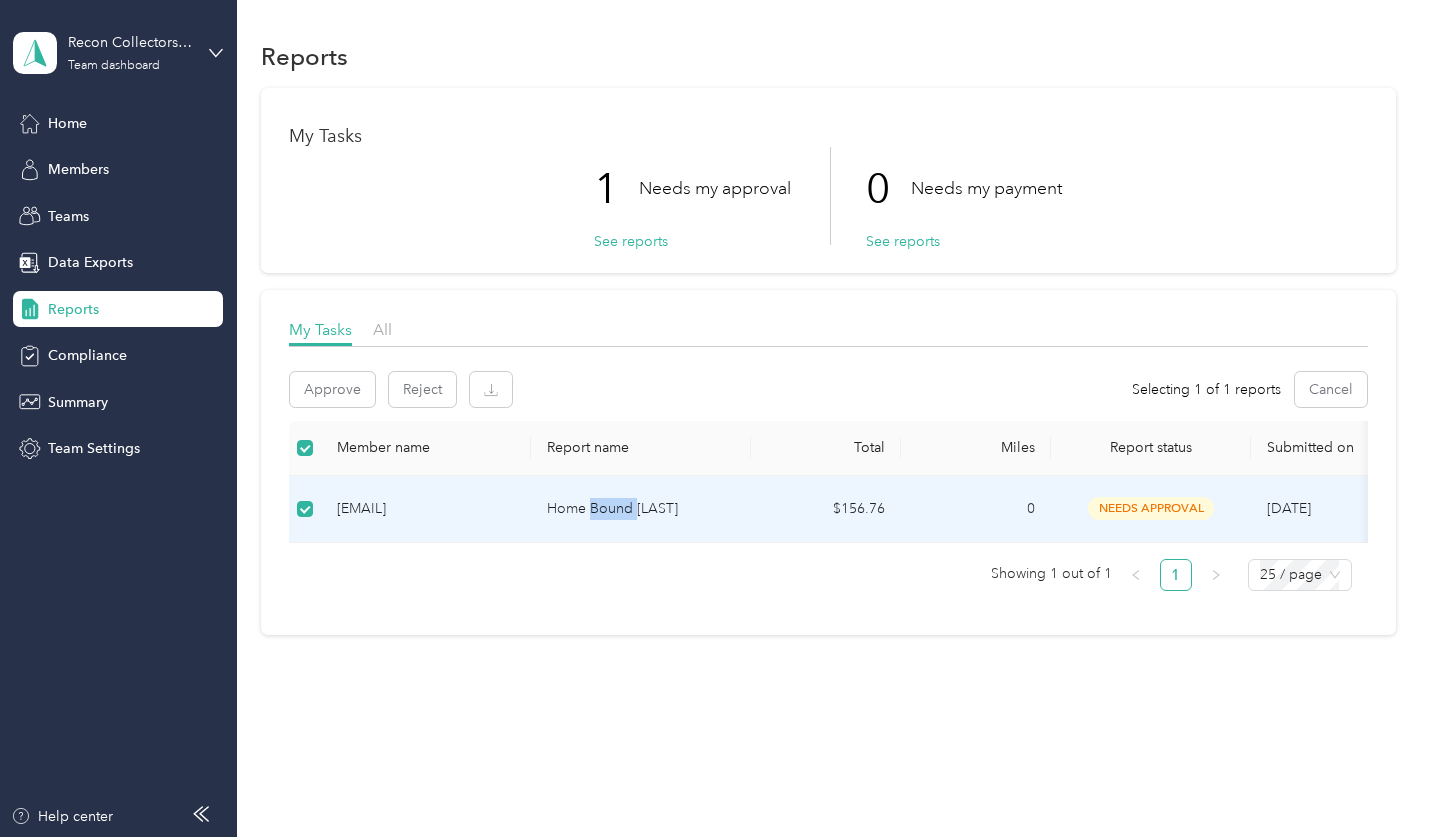 click on "Home Bound [LAST]" at bounding box center (641, 509) 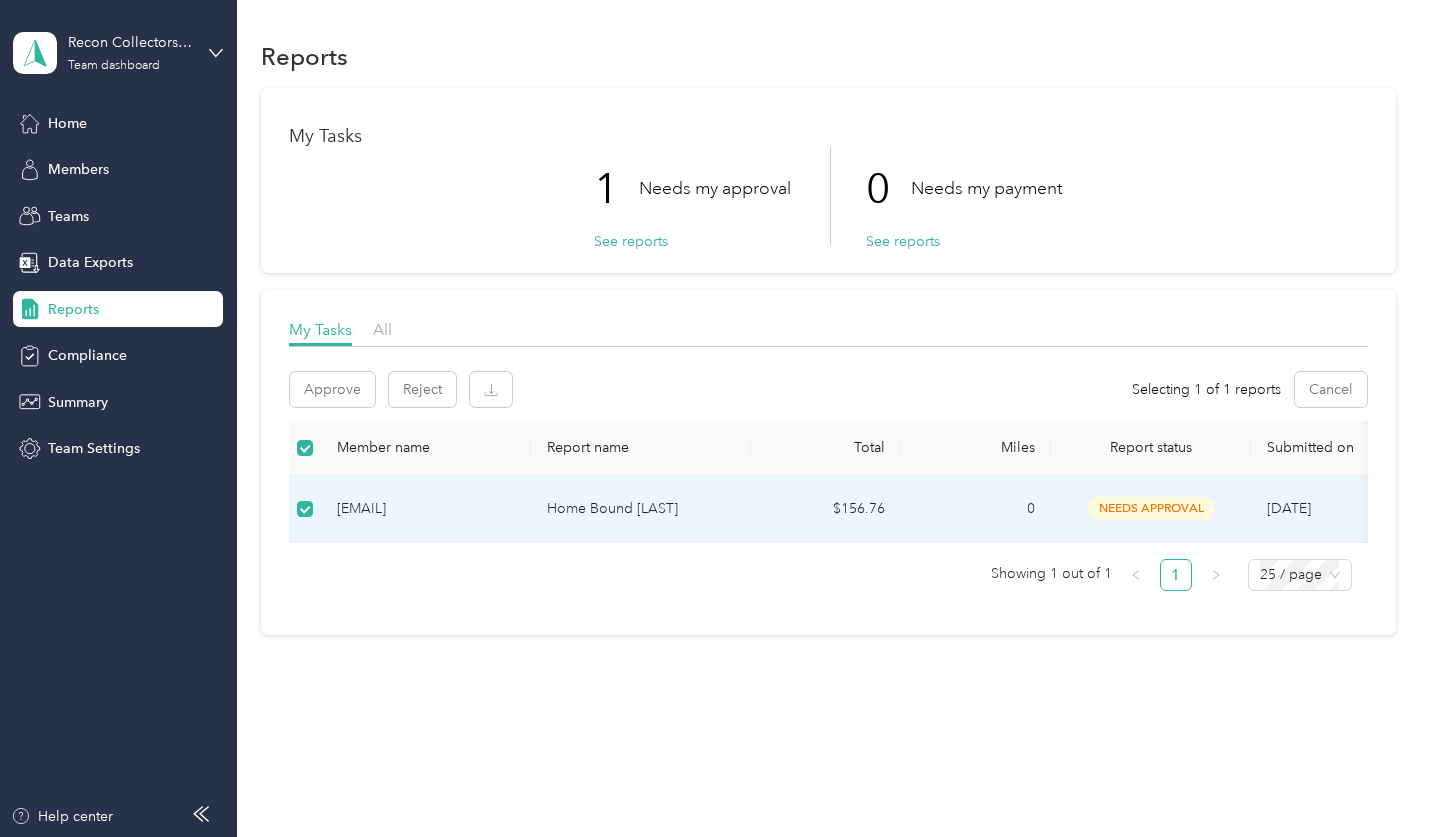drag, startPoint x: 604, startPoint y: 506, endPoint x: 518, endPoint y: 513, distance: 86.28442 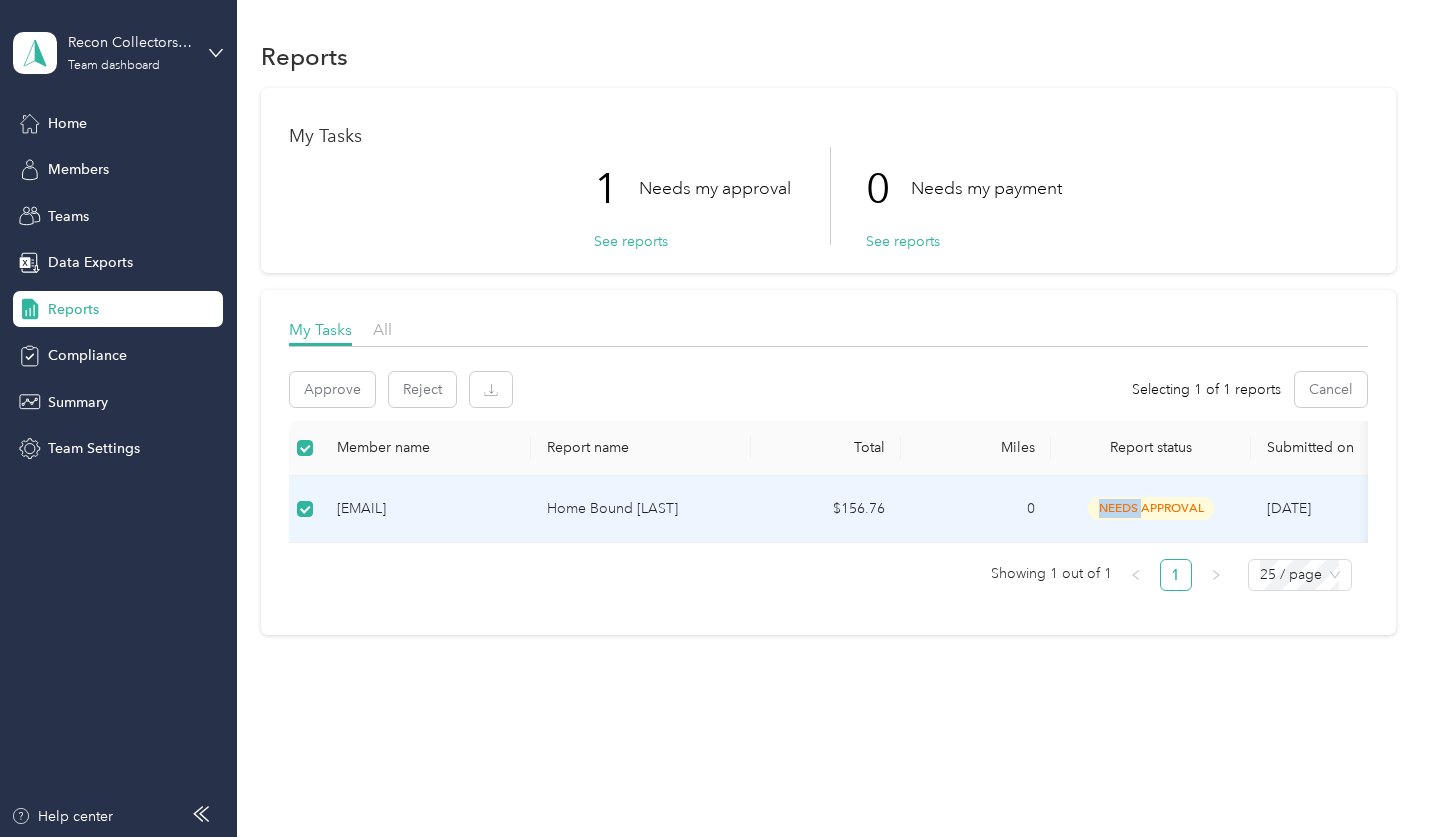 click on "needs approval" at bounding box center (1151, 508) 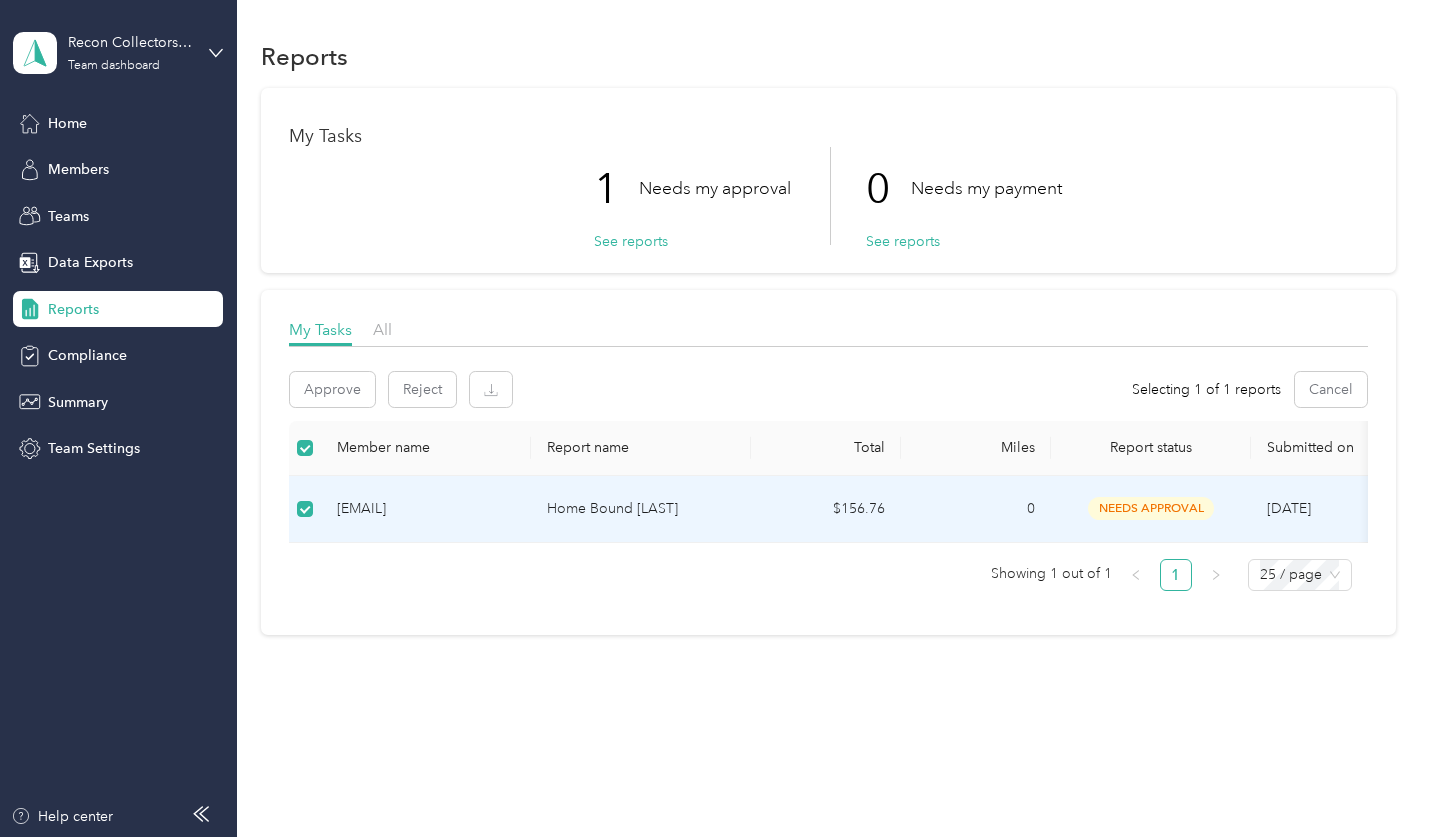 click on "[EMAIL]" at bounding box center [426, 509] 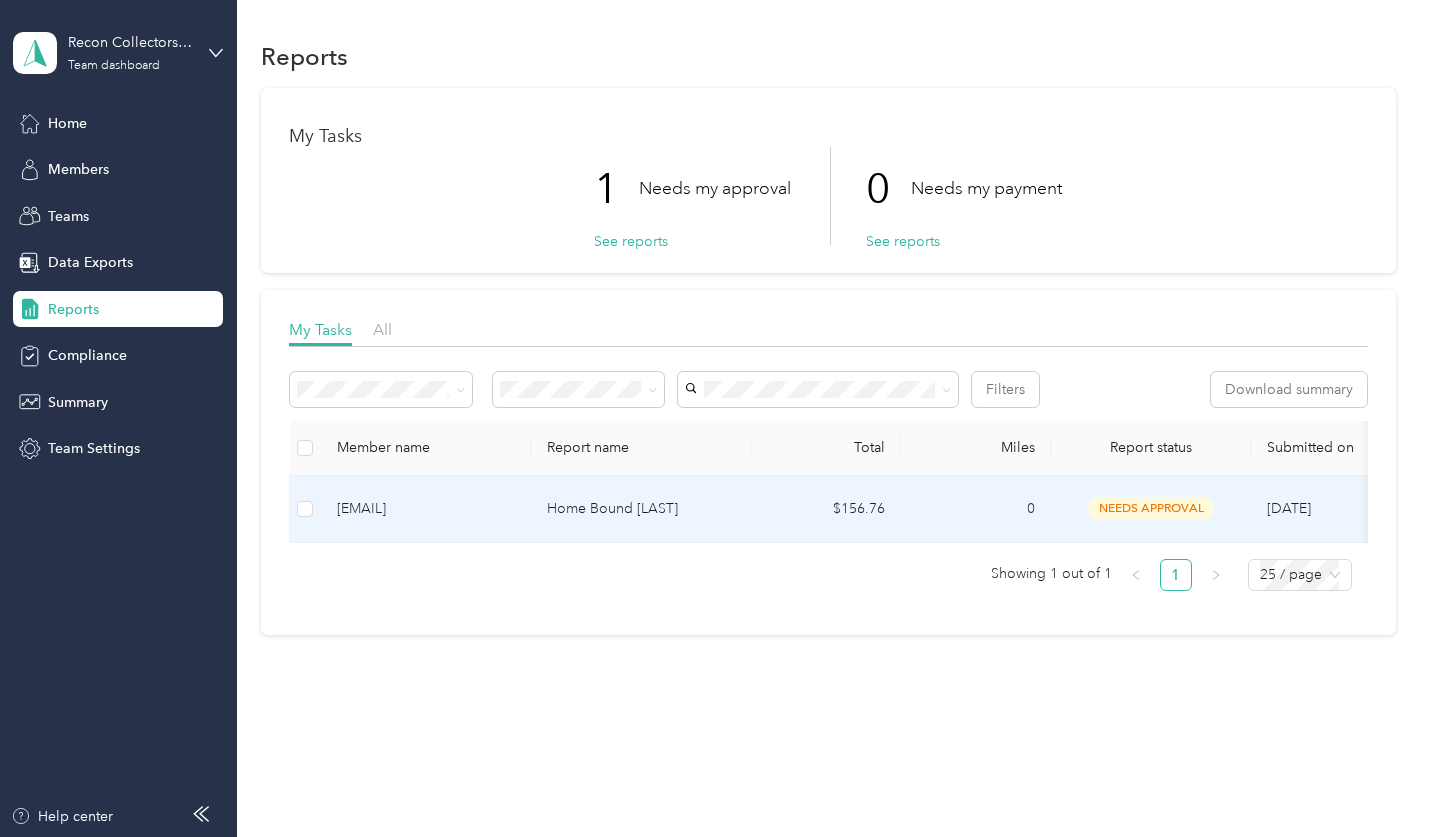 click on "[EMAIL]" at bounding box center [426, 509] 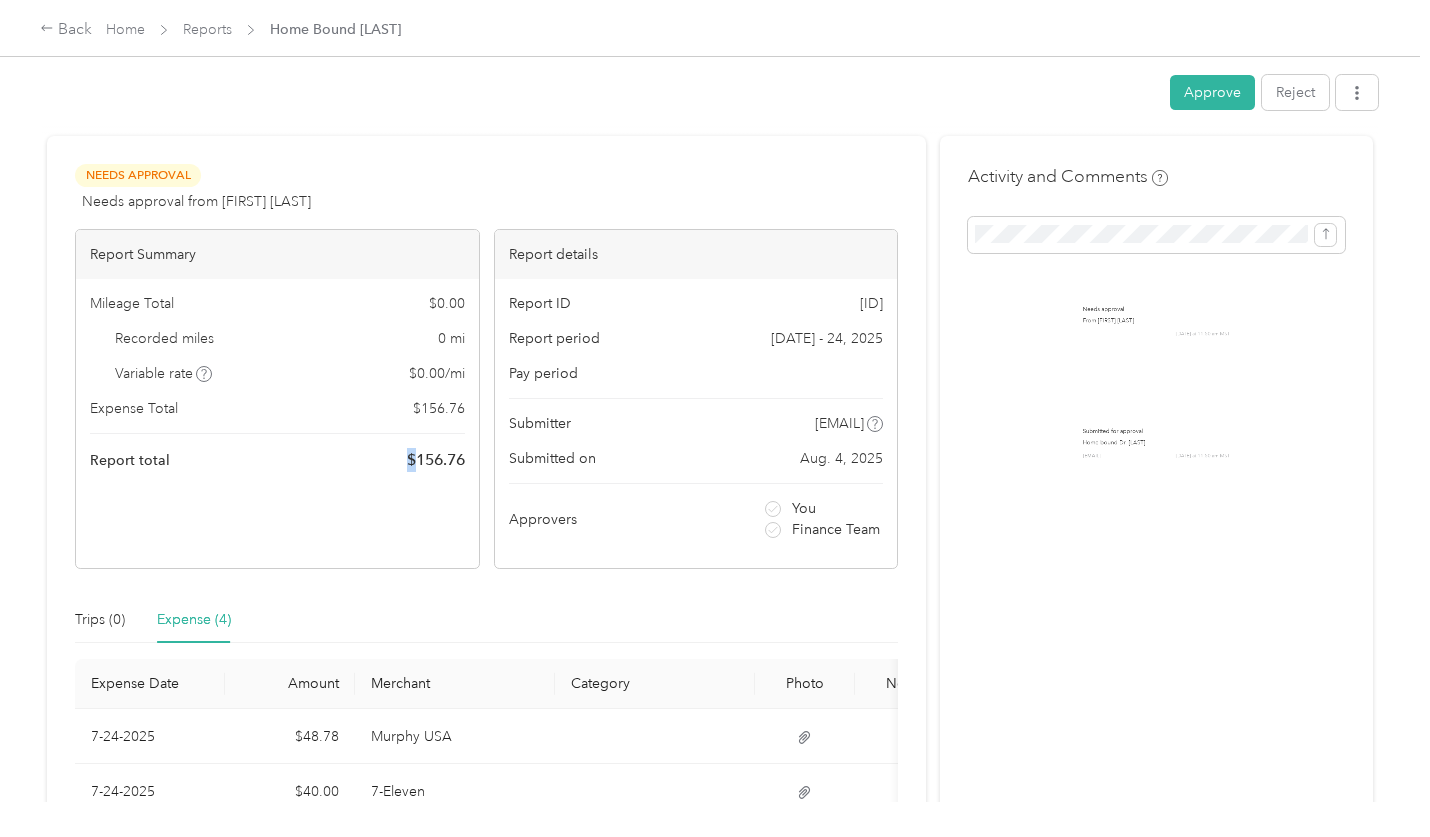 click on "Report Summary Mileage Total $ 0.00 Recorded miles 0   mi Variable rate   $ 0.00 / mi Expense Total $ 156.76 Report total $ 156.76" at bounding box center [277, 399] 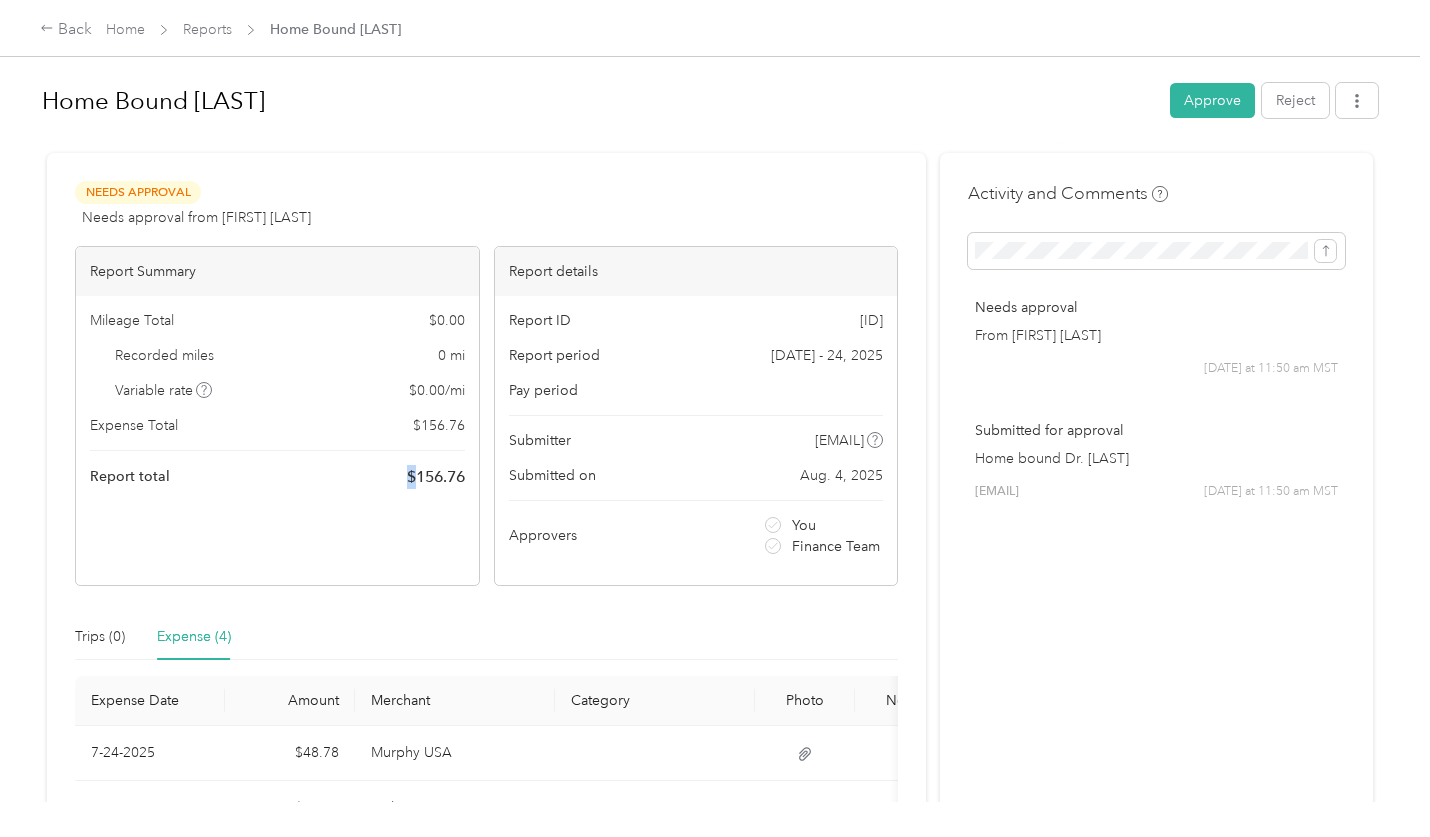 scroll, scrollTop: 307, scrollLeft: 0, axis: vertical 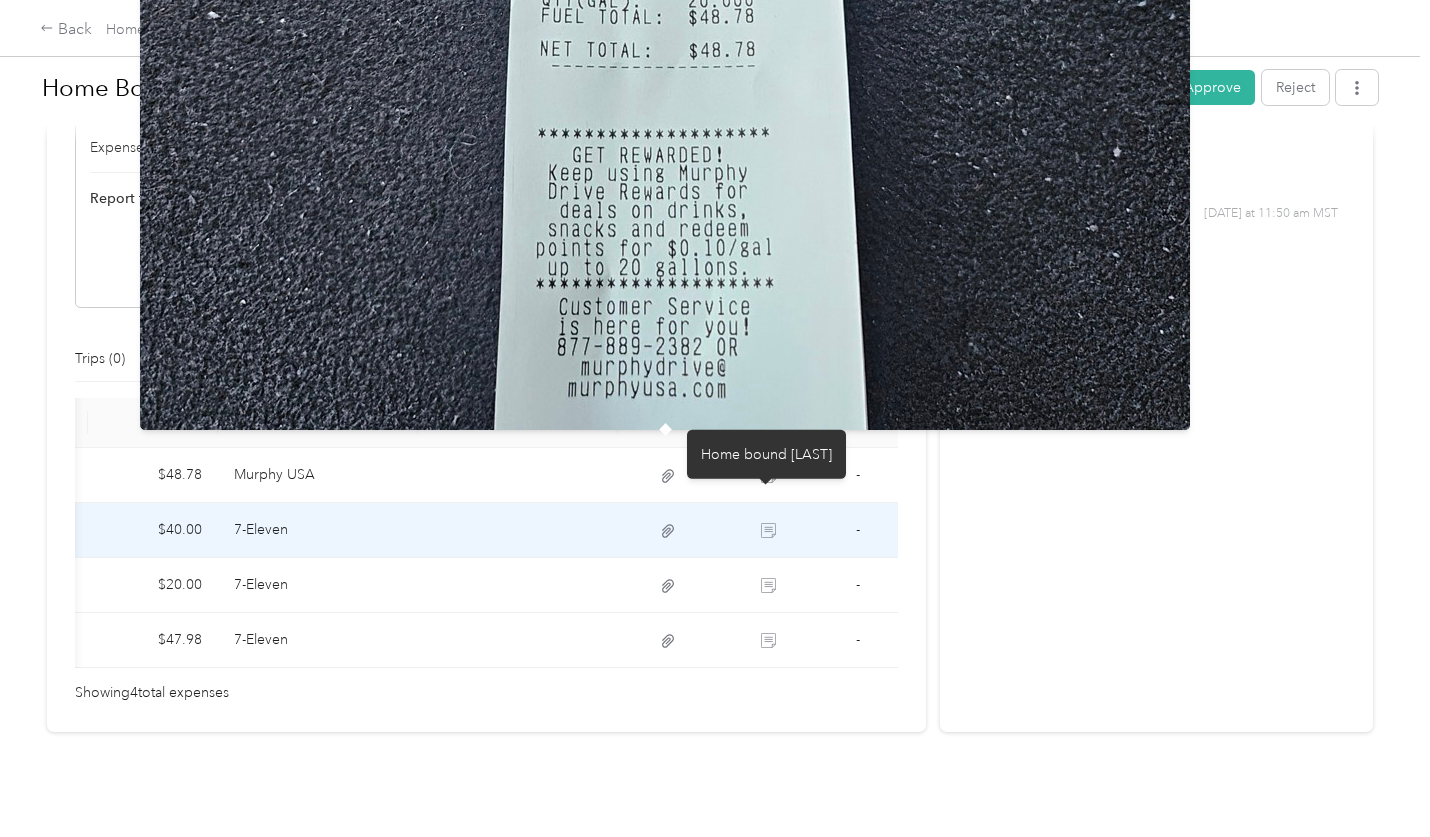click 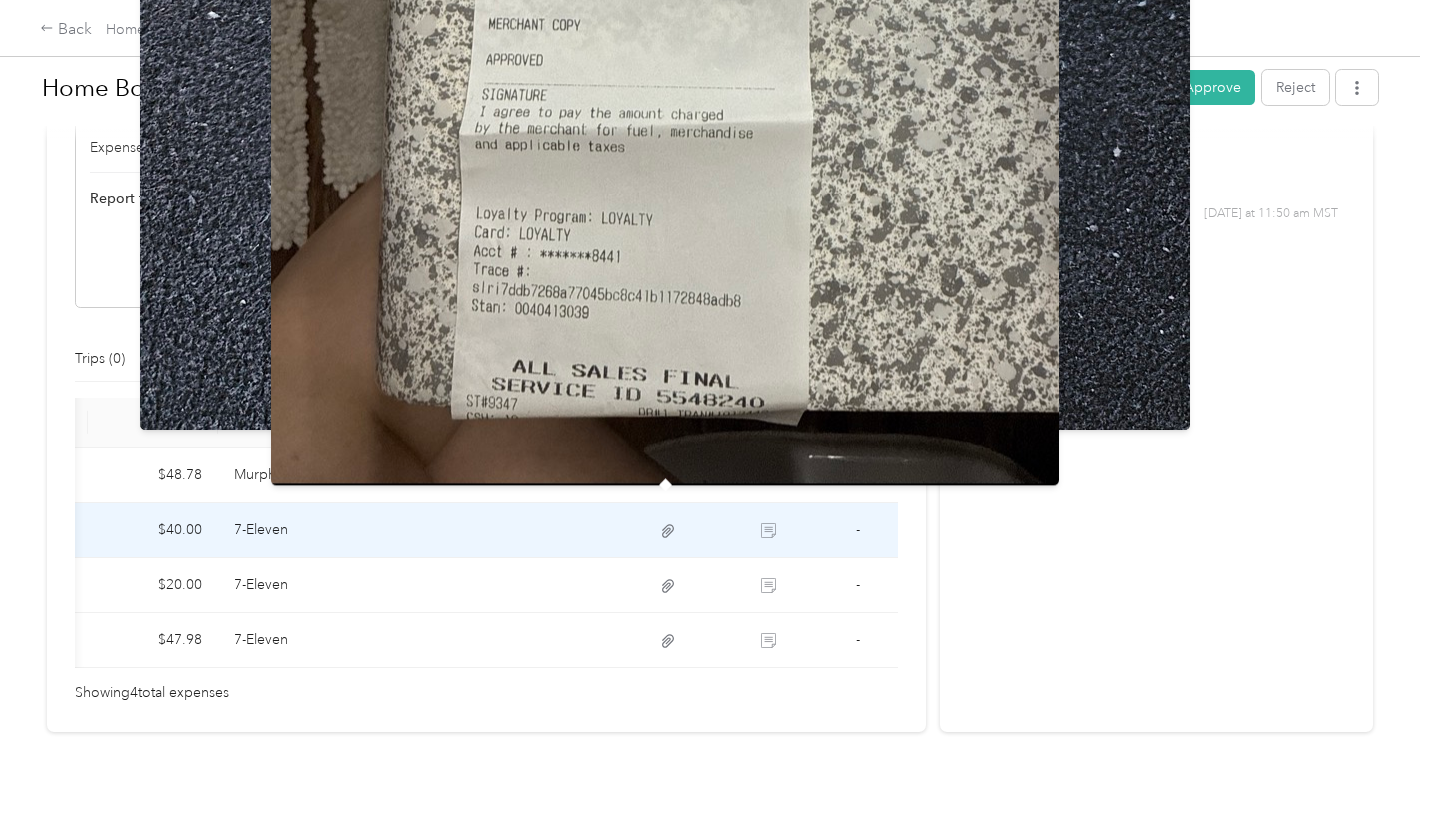 click 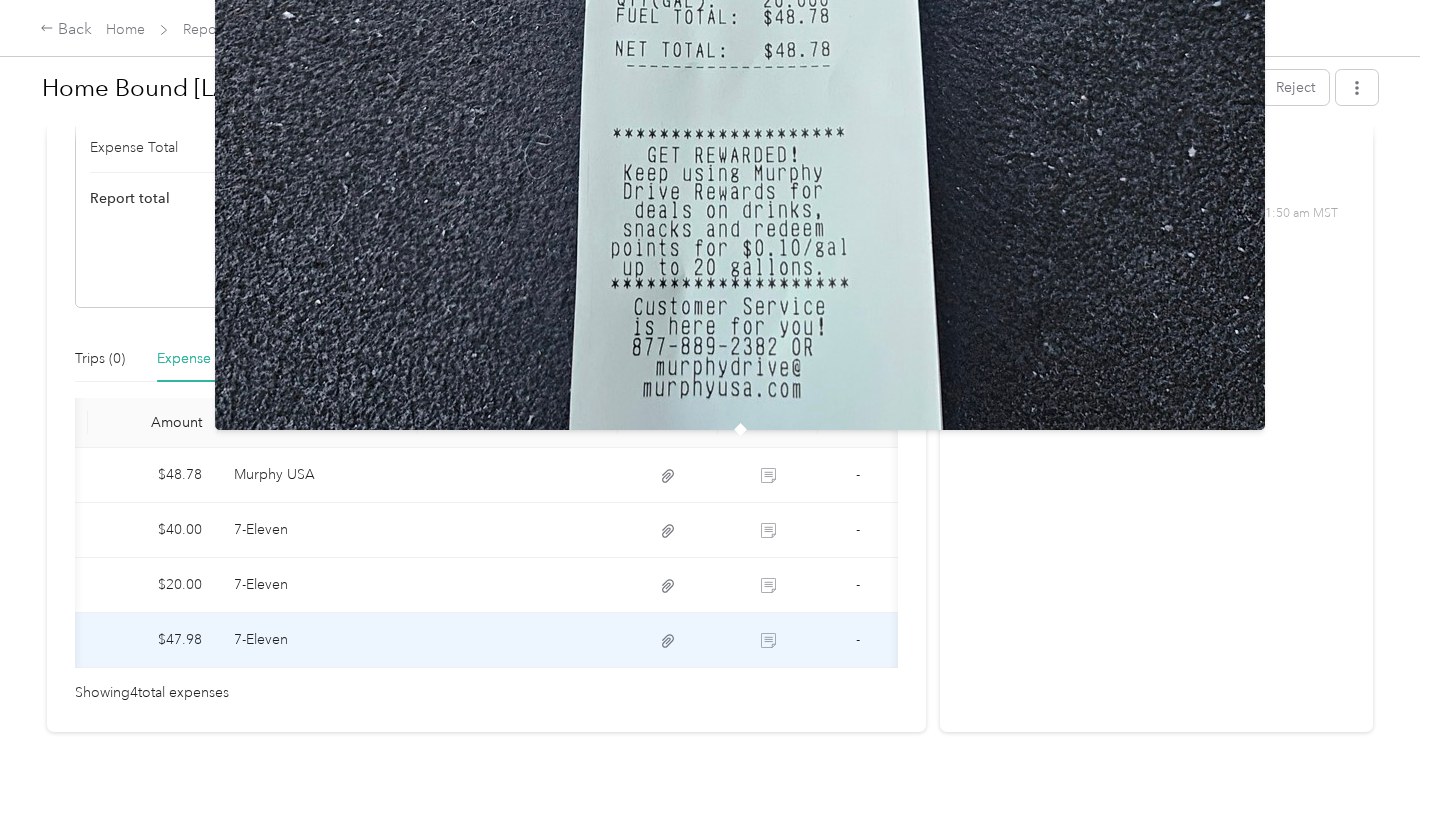 scroll, scrollTop: 0, scrollLeft: 0, axis: both 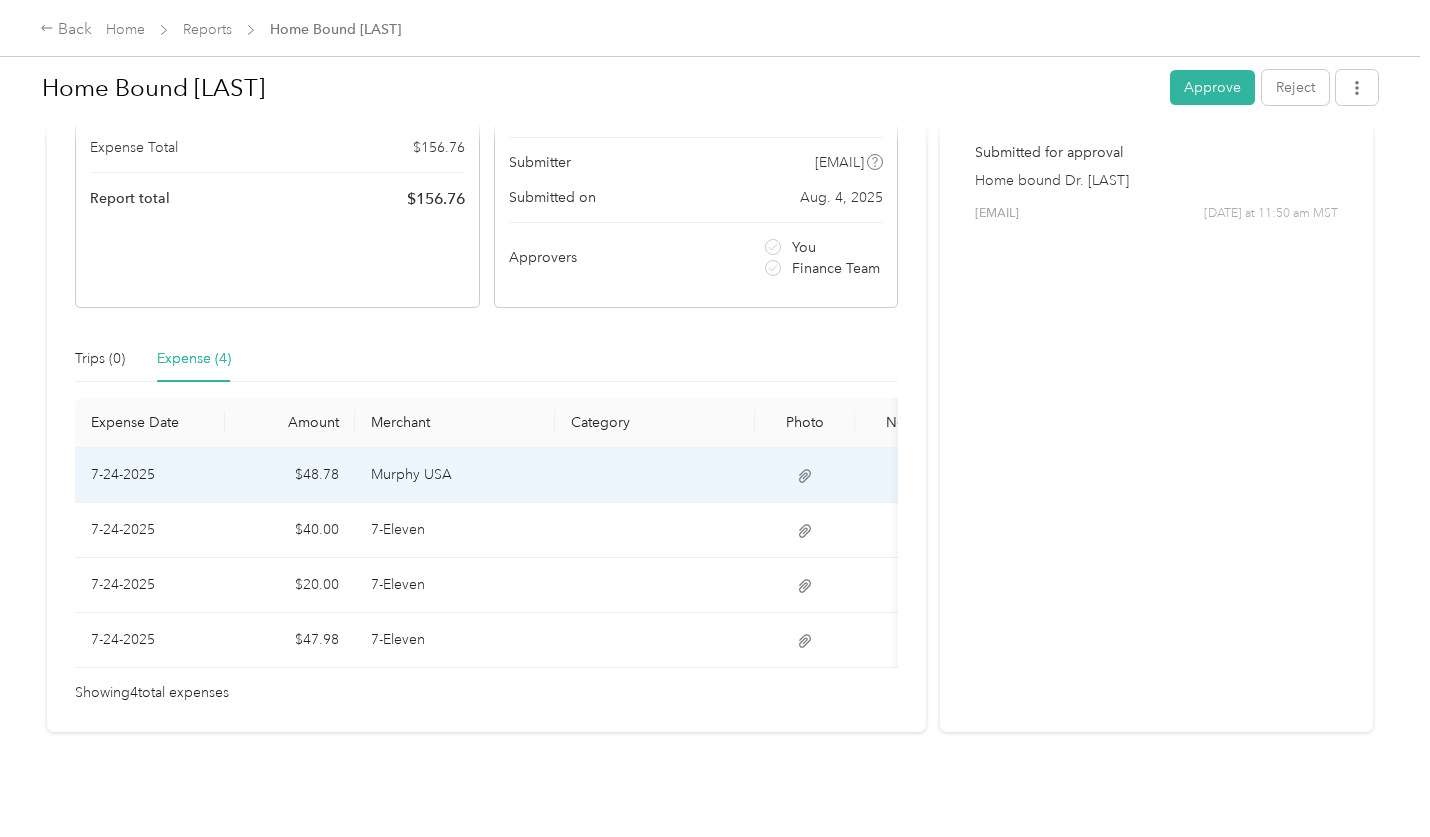 click on "$48.78" at bounding box center (290, 475) 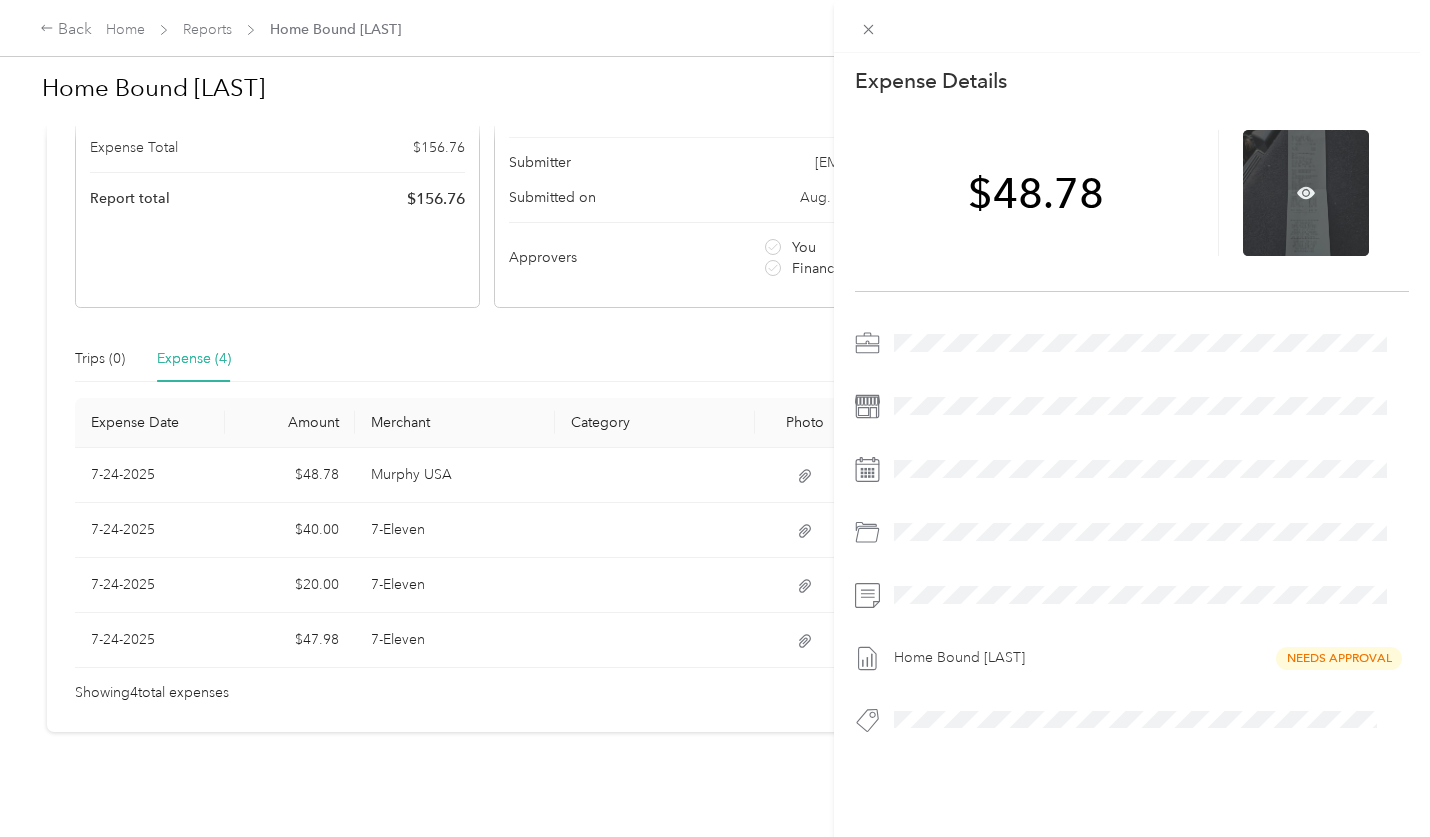 click at bounding box center [1306, 193] 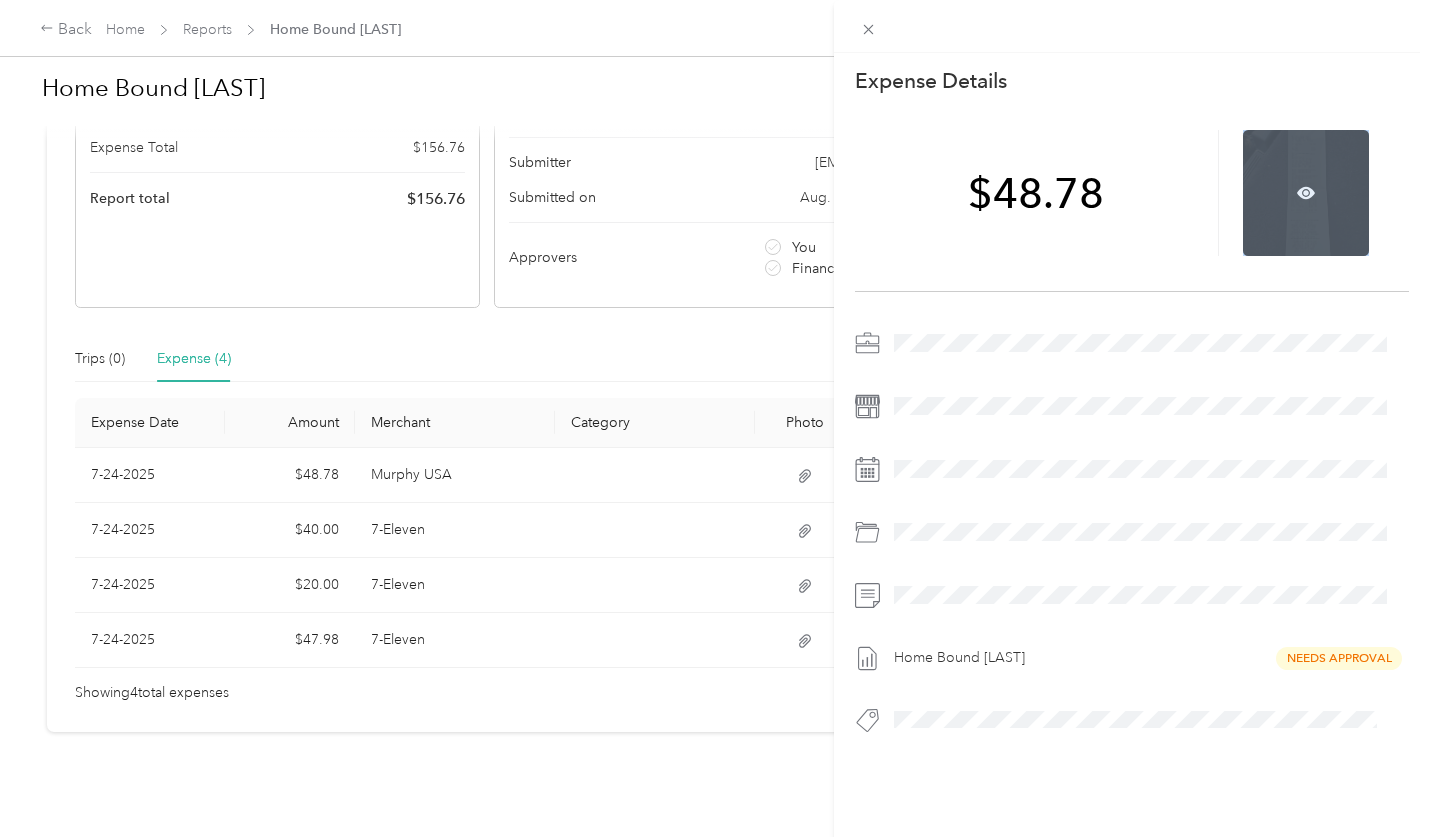 click at bounding box center (1306, 193) 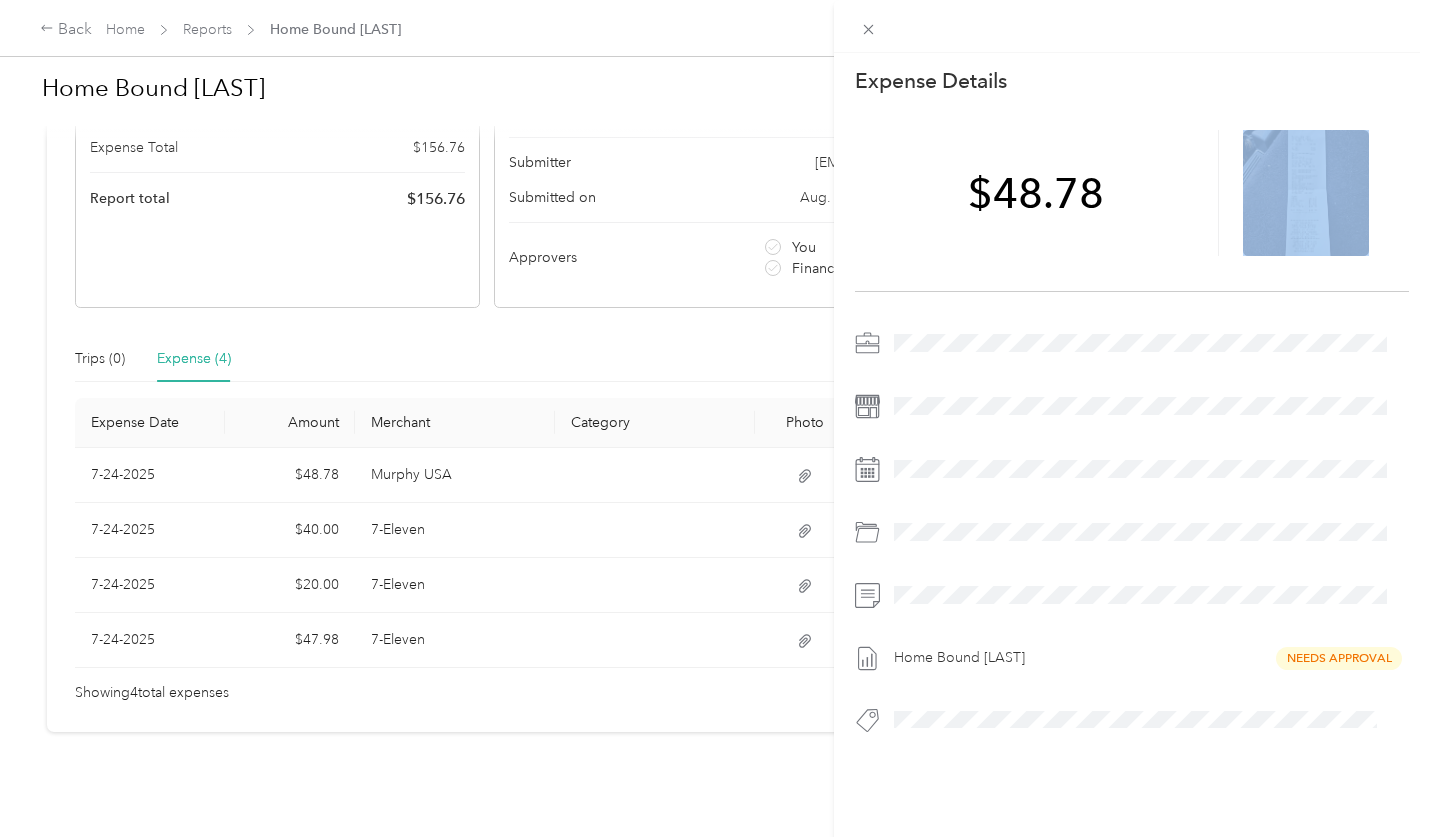 click on "$48.78" at bounding box center [1036, 193] 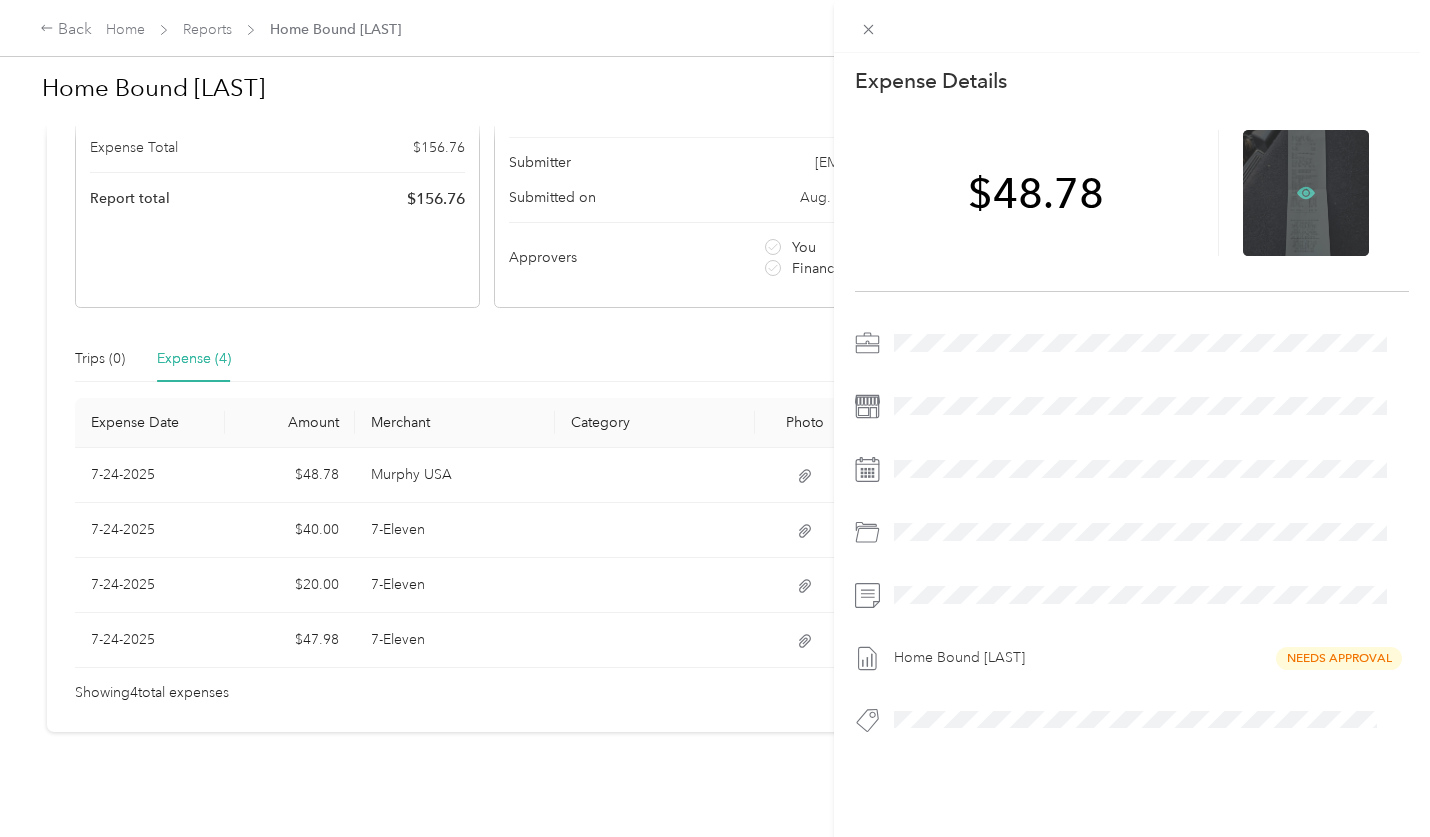 click 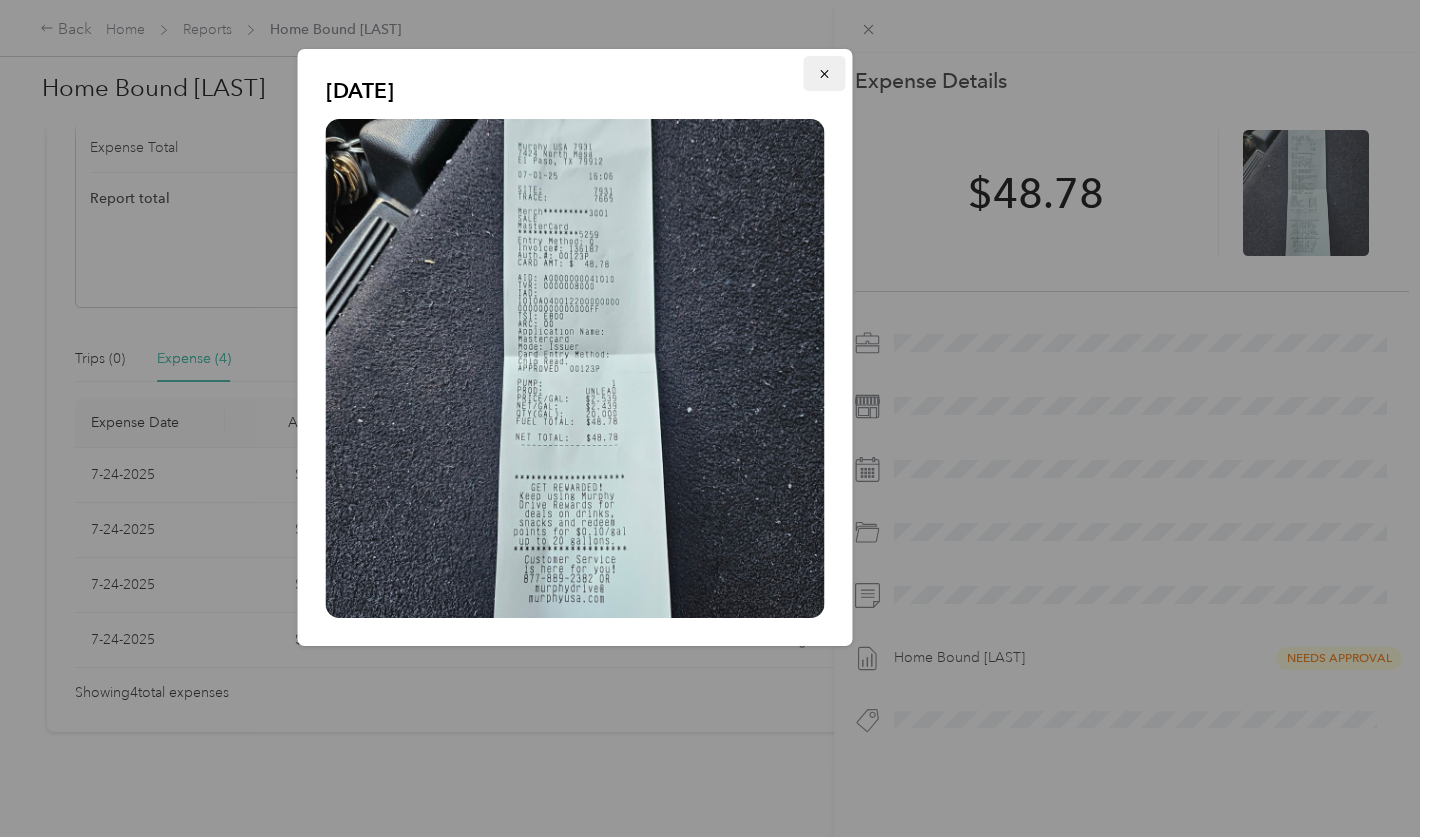click 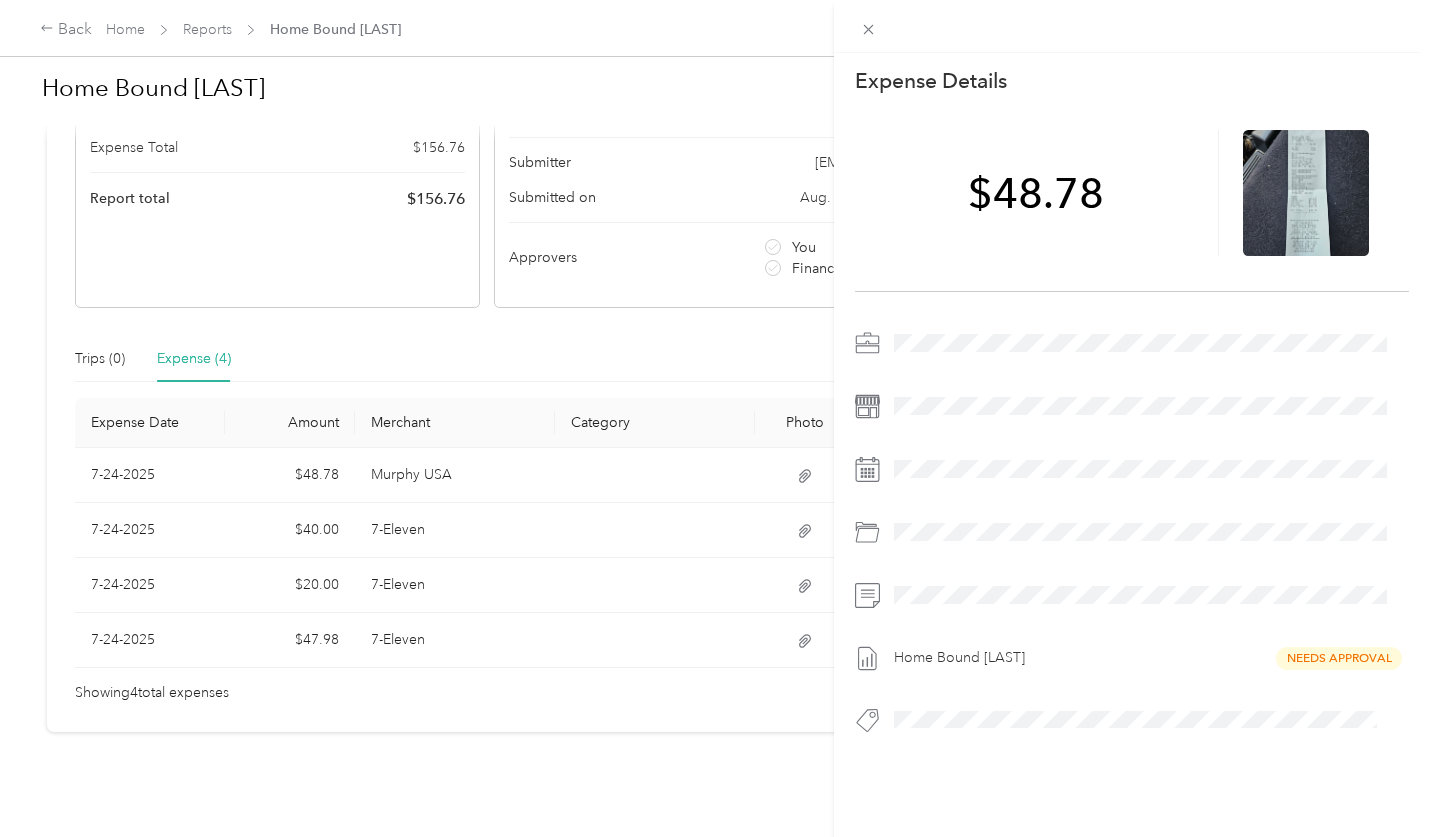 click on "This expense cannot be edited because it is either under review, approved, or paid. Contact your Team Manager to edit it. Expense Details Save $48.78 Home Bound [LAST] Needs Approval" at bounding box center [715, 418] 